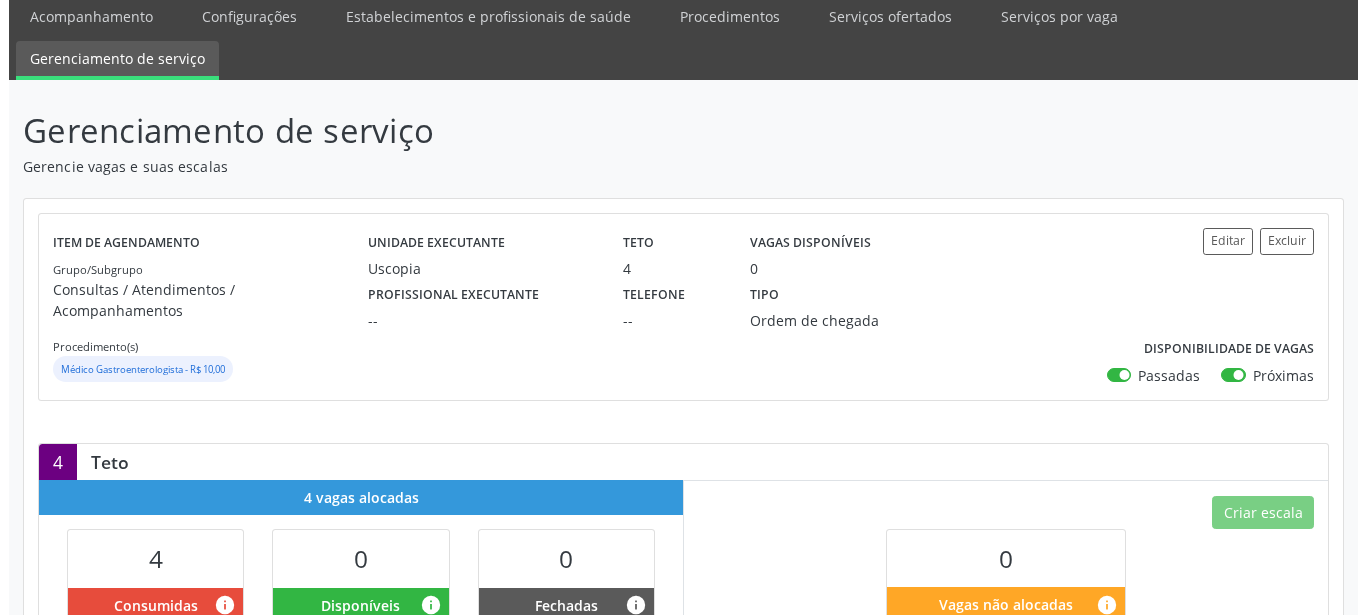 scroll, scrollTop: 204, scrollLeft: 0, axis: vertical 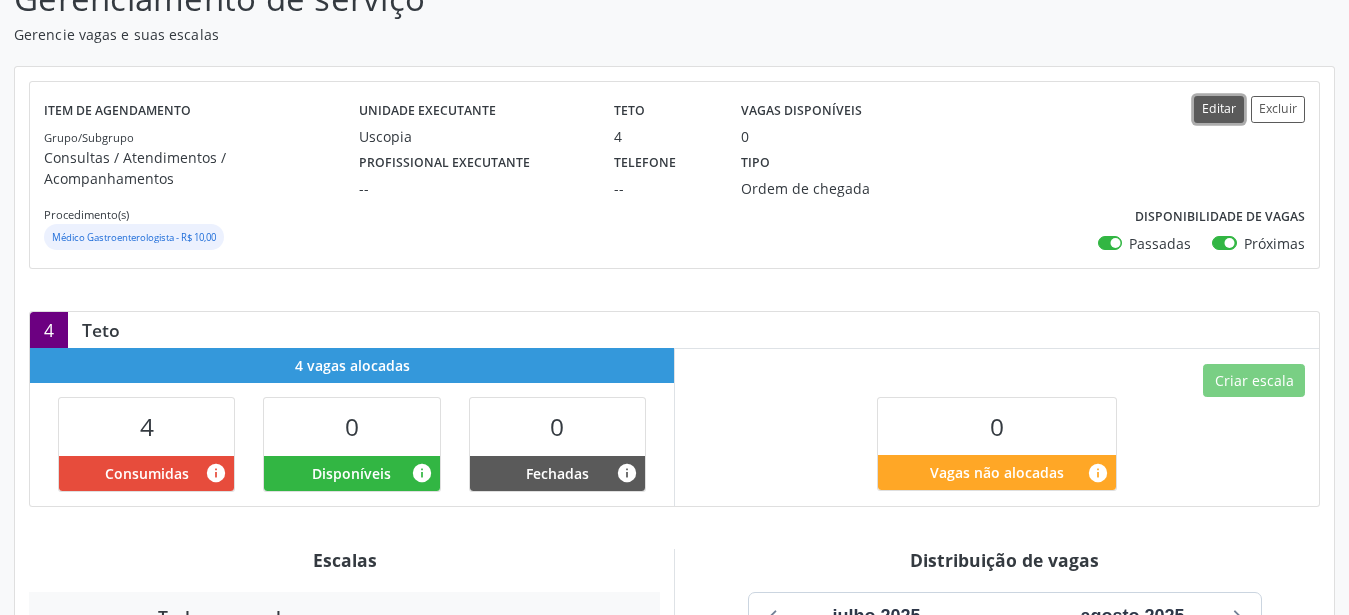 click on "Editar" at bounding box center [1219, 109] 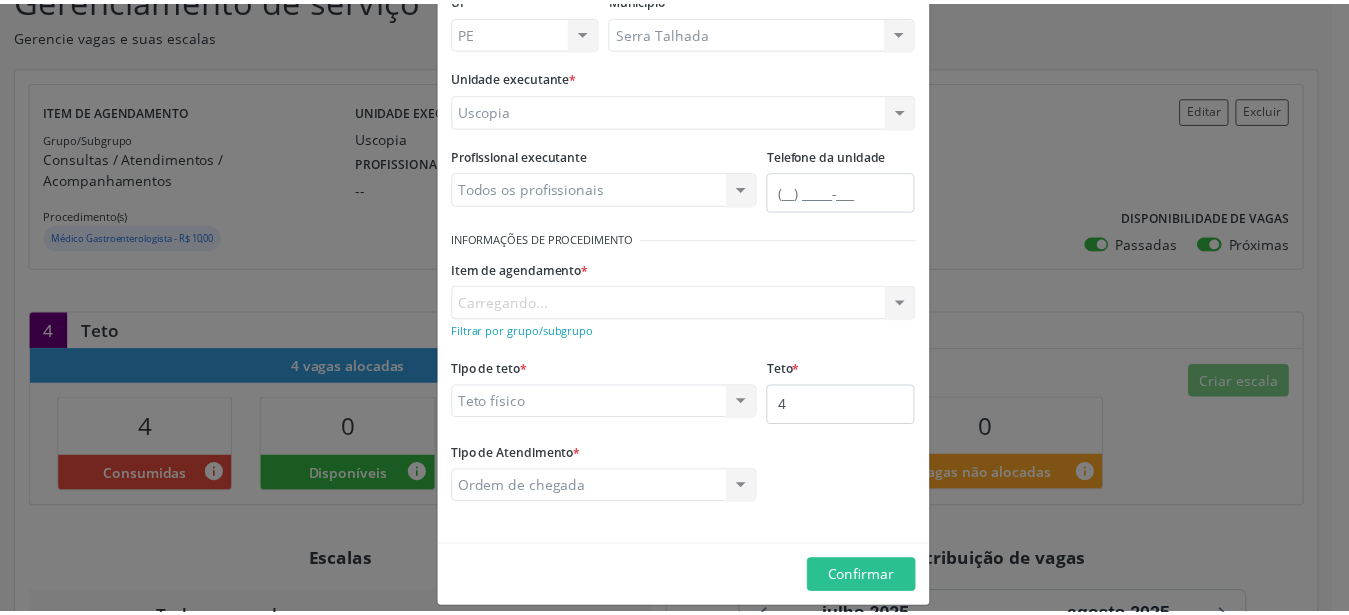 scroll, scrollTop: 158, scrollLeft: 0, axis: vertical 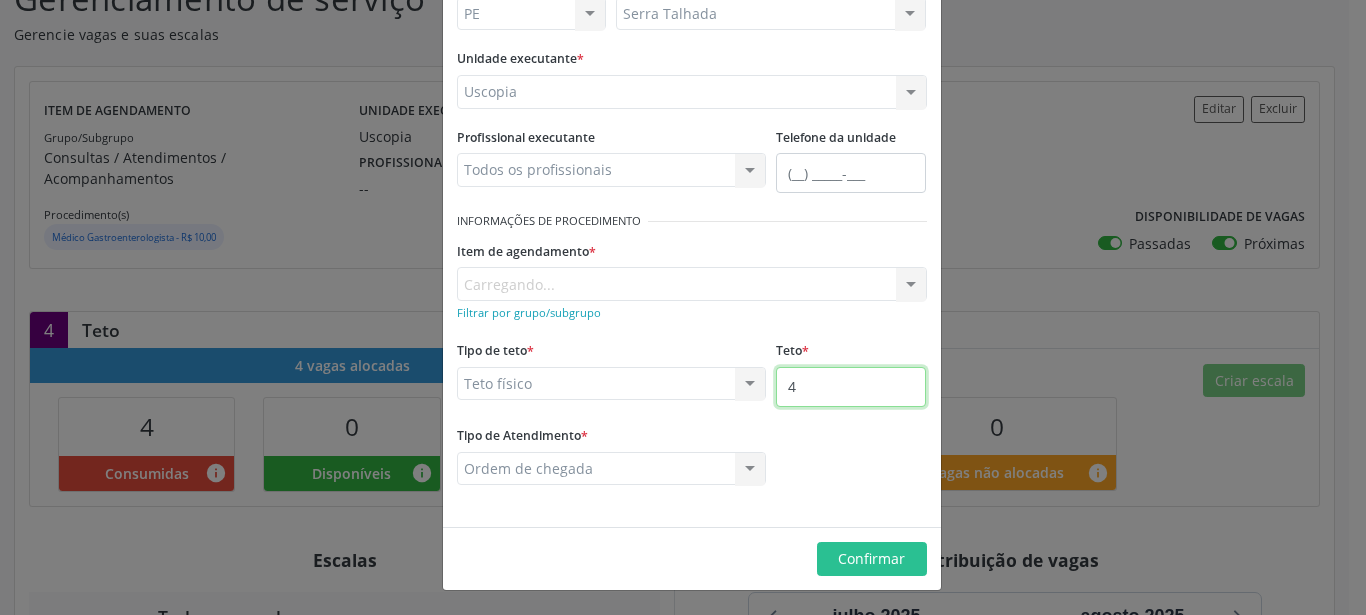 click on "4" at bounding box center [851, 387] 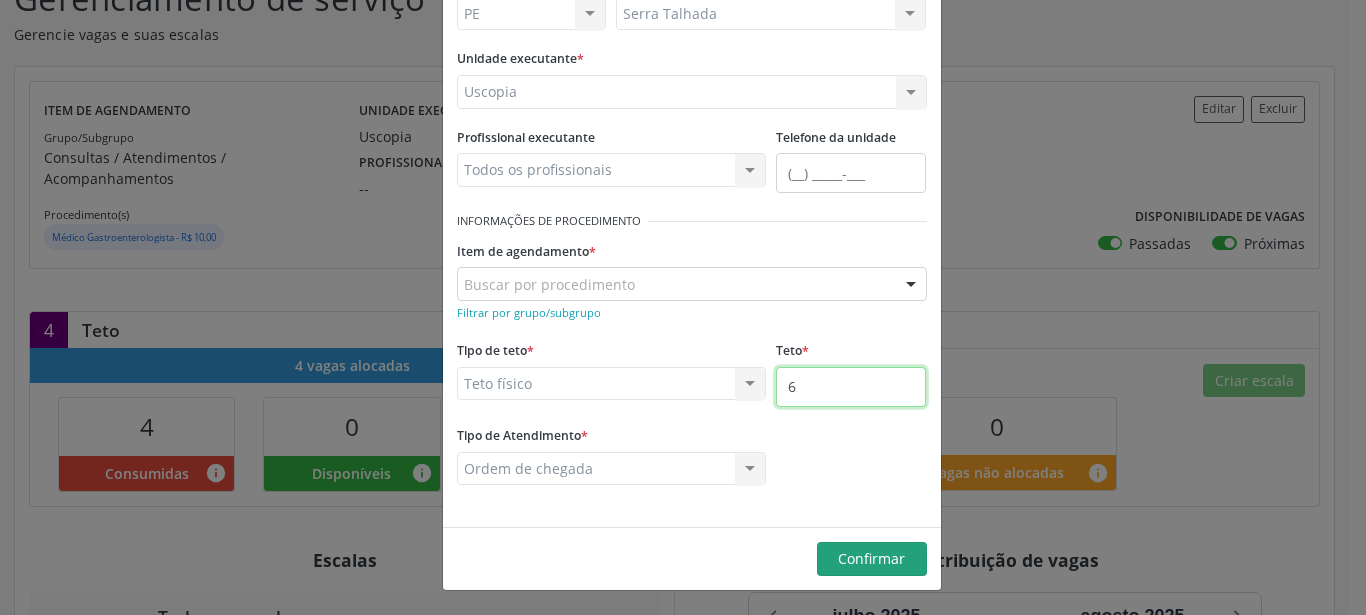 type on "6" 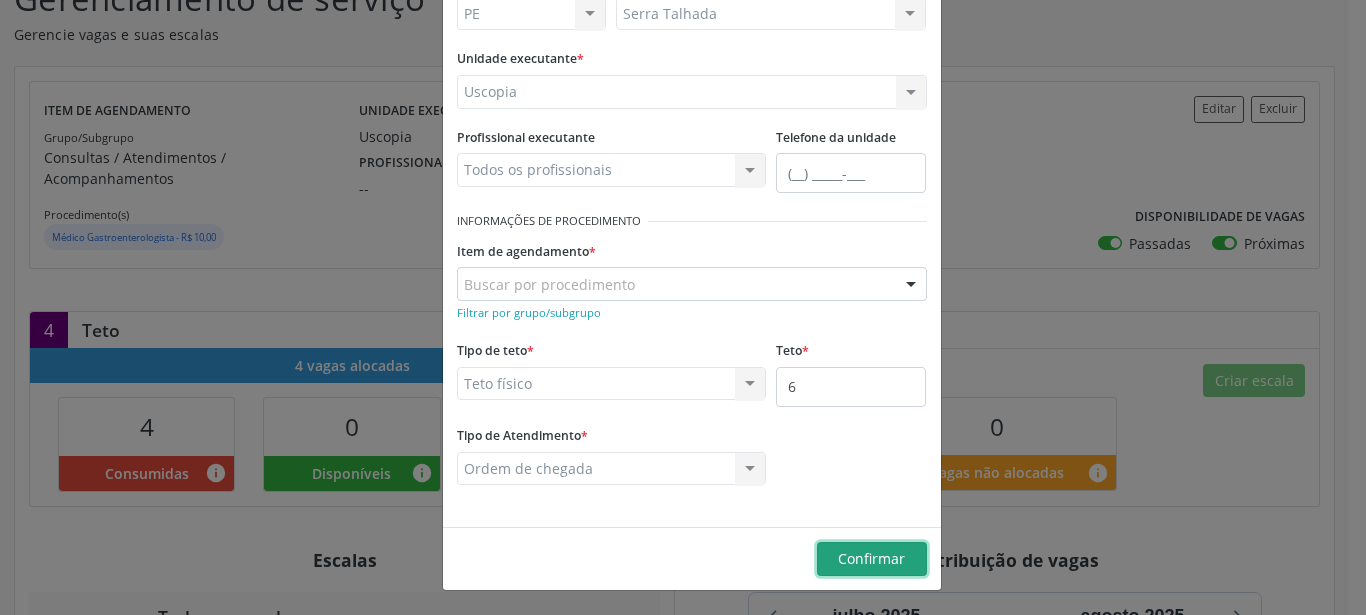 click on "Confirmar" at bounding box center (871, 558) 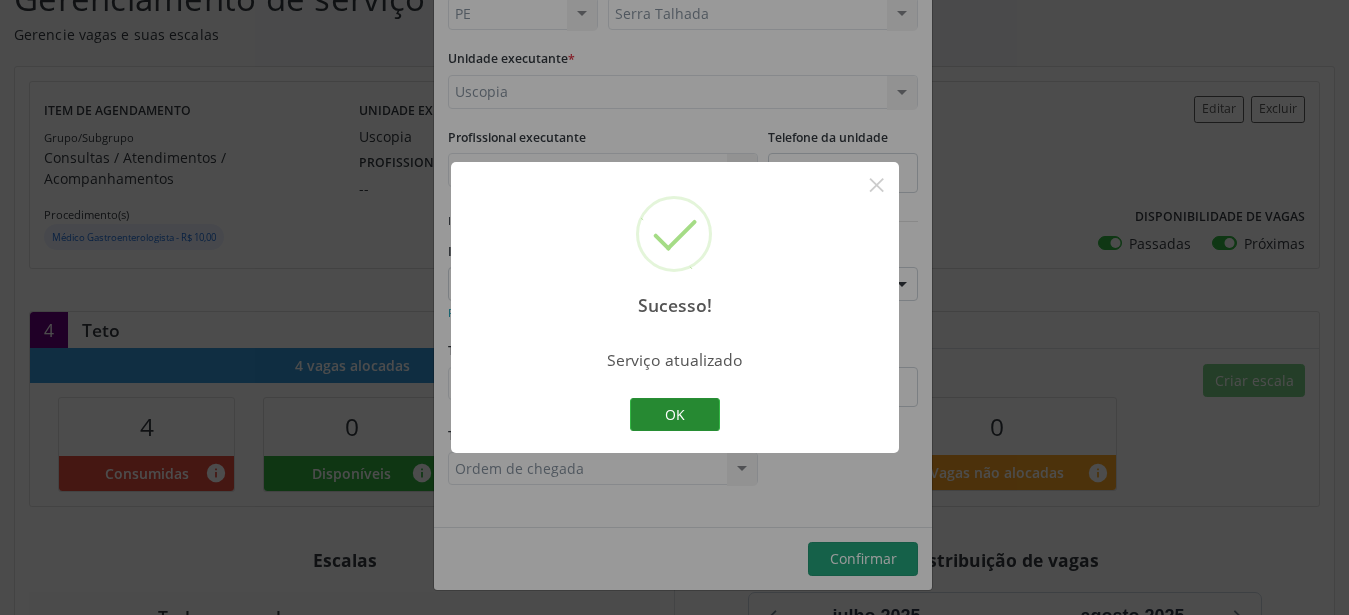 click on "OK" at bounding box center (675, 415) 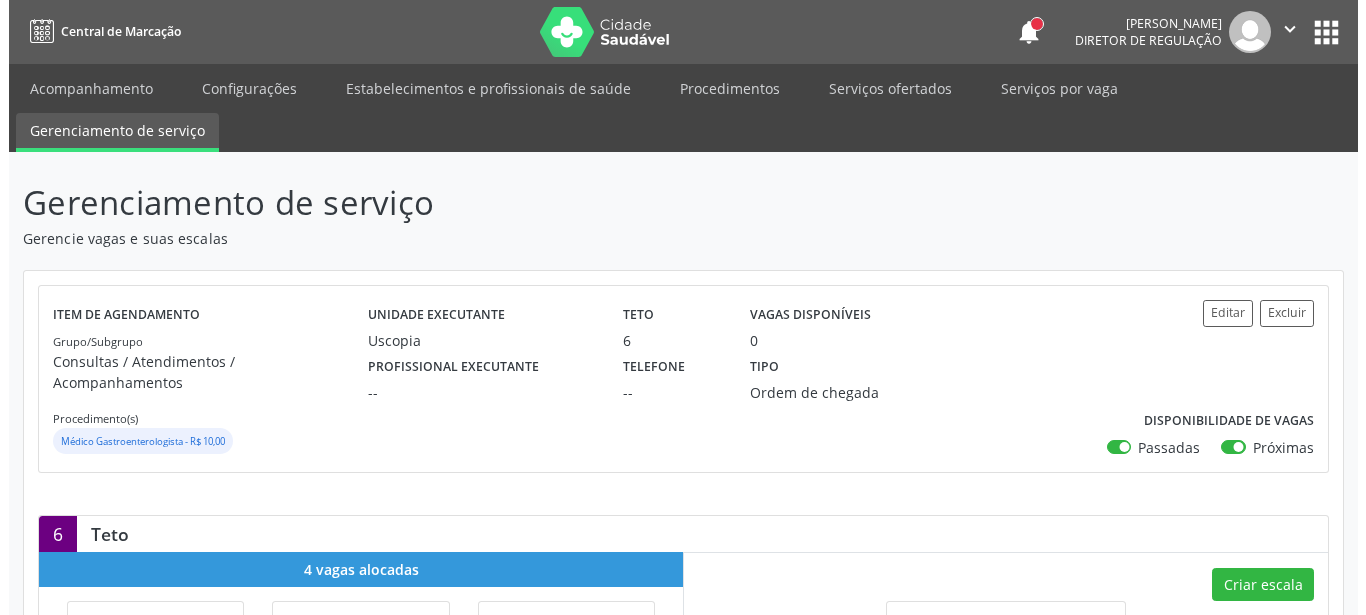 scroll, scrollTop: 306, scrollLeft: 0, axis: vertical 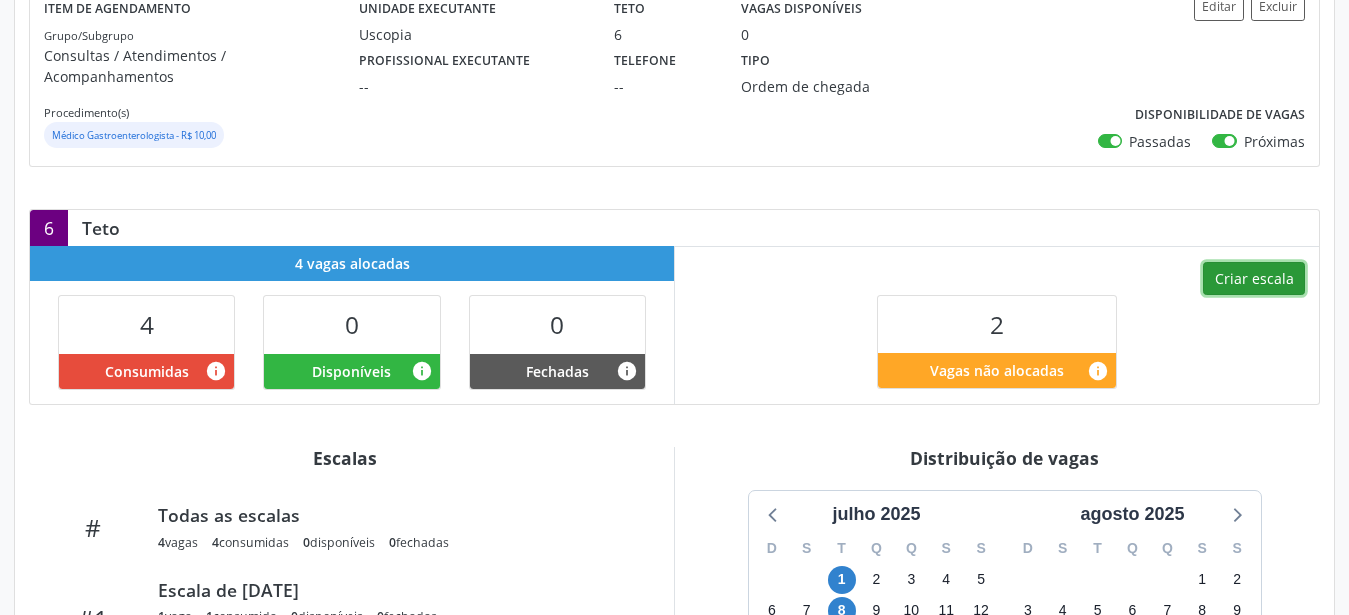 click on "Criar escala" at bounding box center (1254, 279) 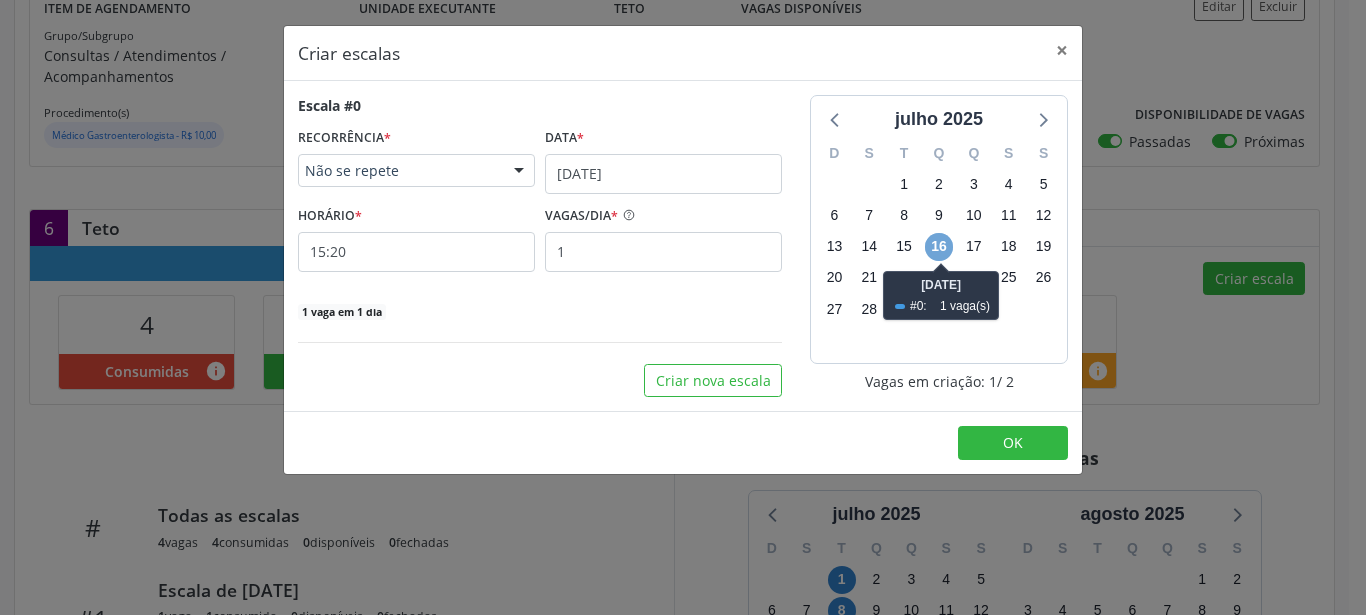 click on "16" at bounding box center (939, 247) 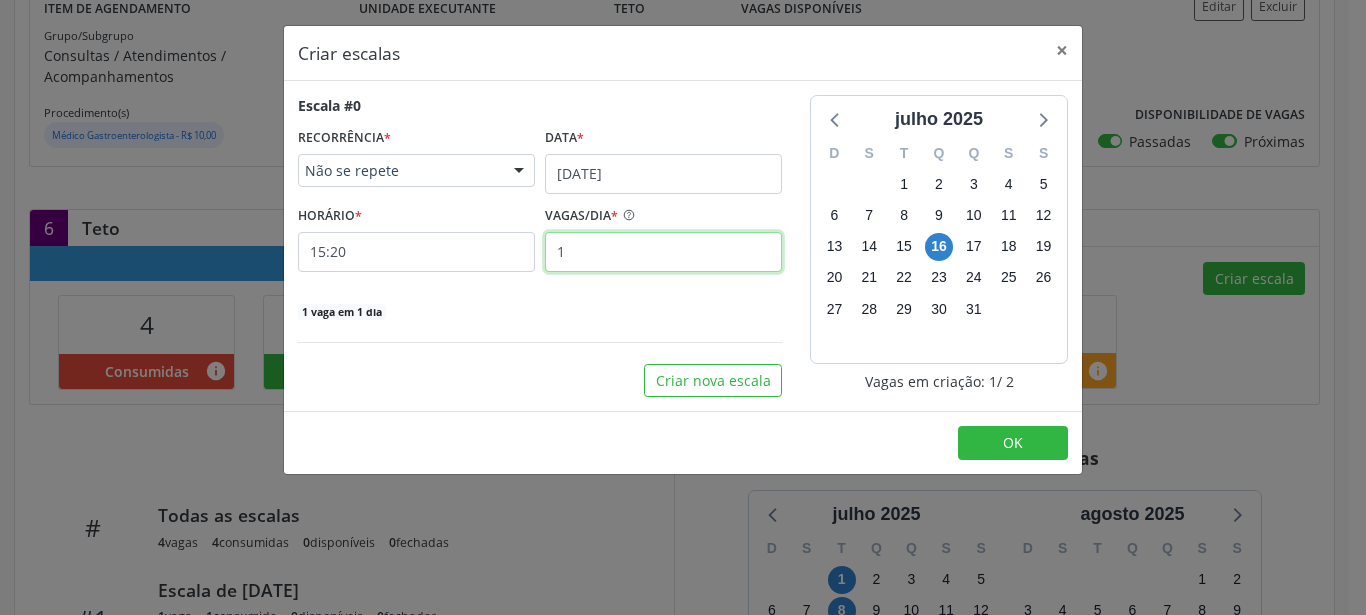 click on "1" at bounding box center [663, 252] 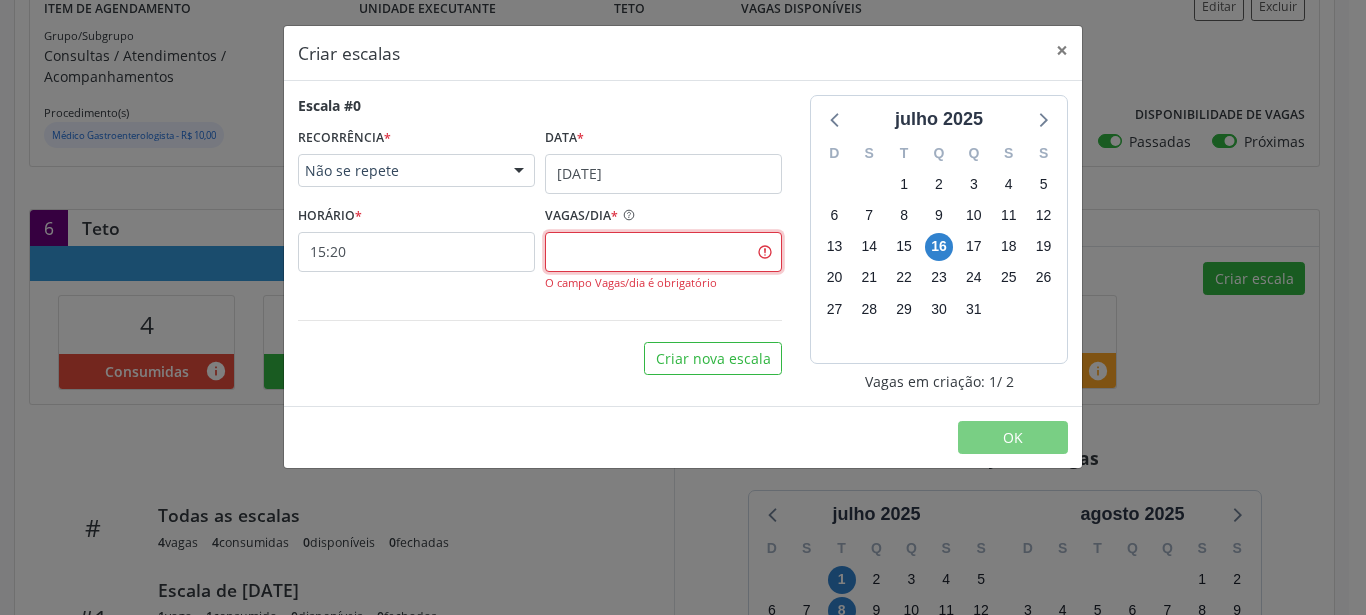 type on "4" 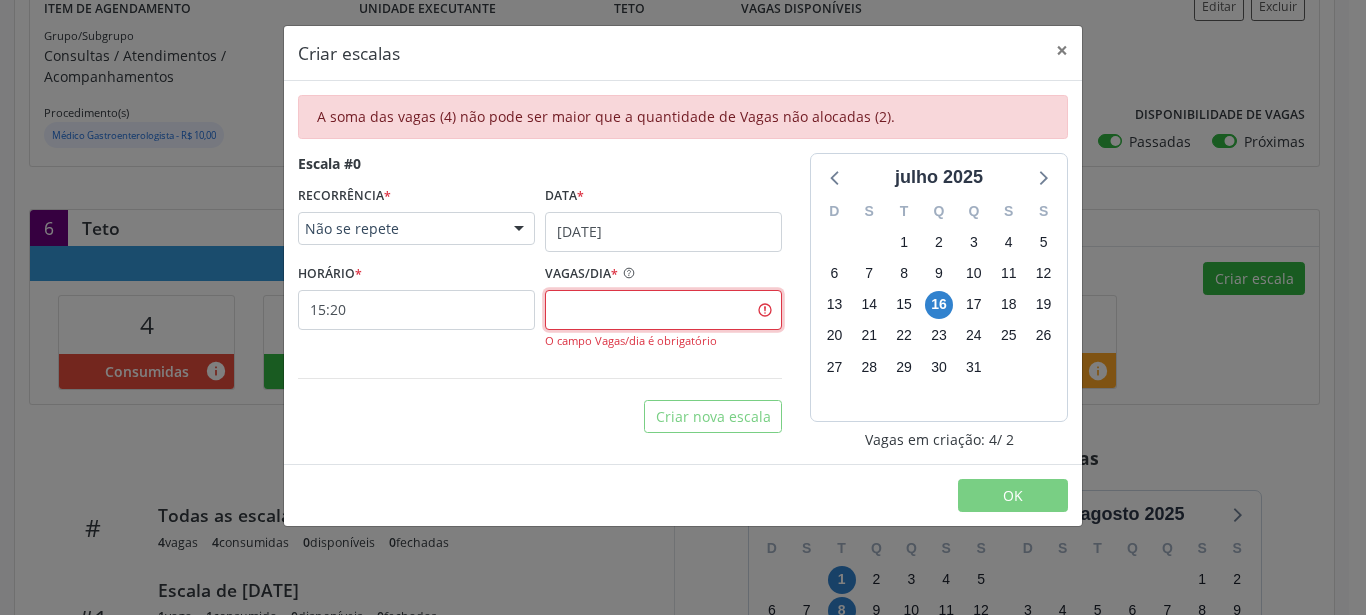 type on "6" 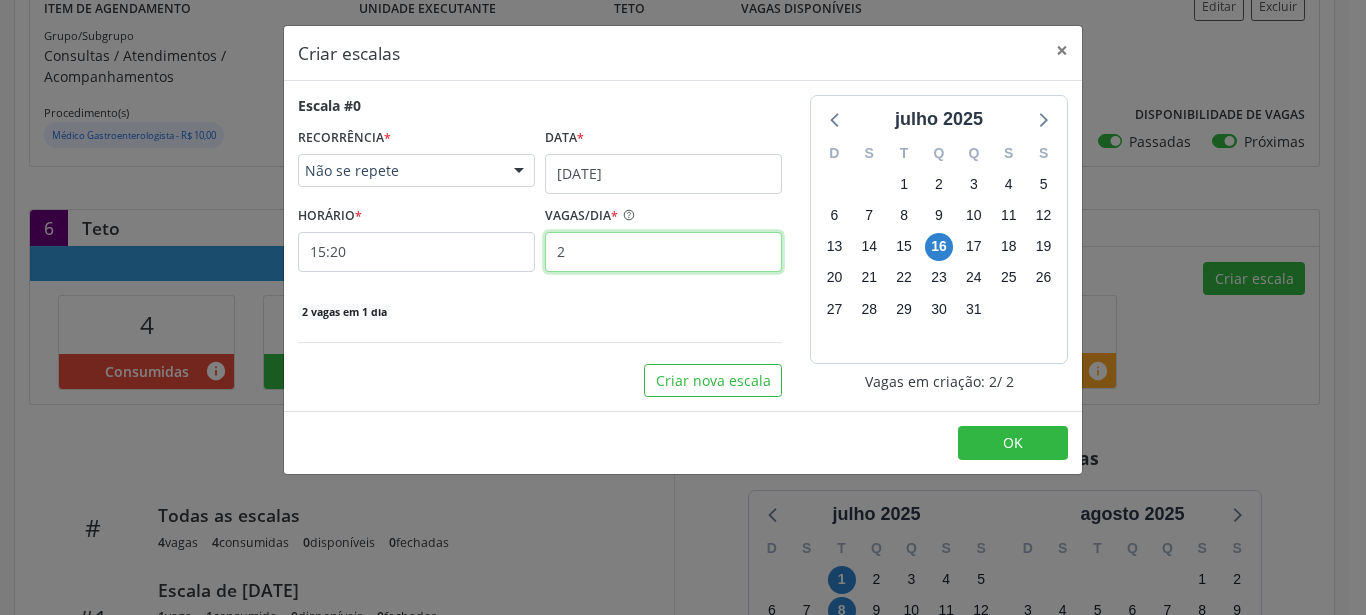 type on "2" 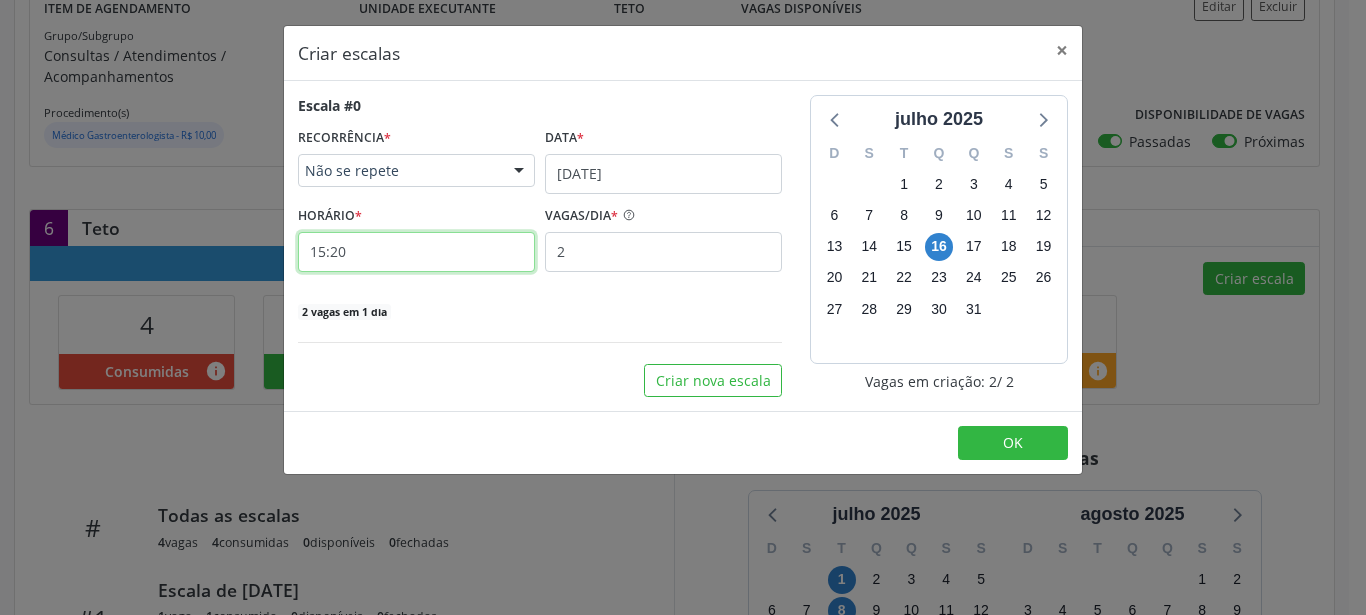 click on "15:20" at bounding box center [416, 252] 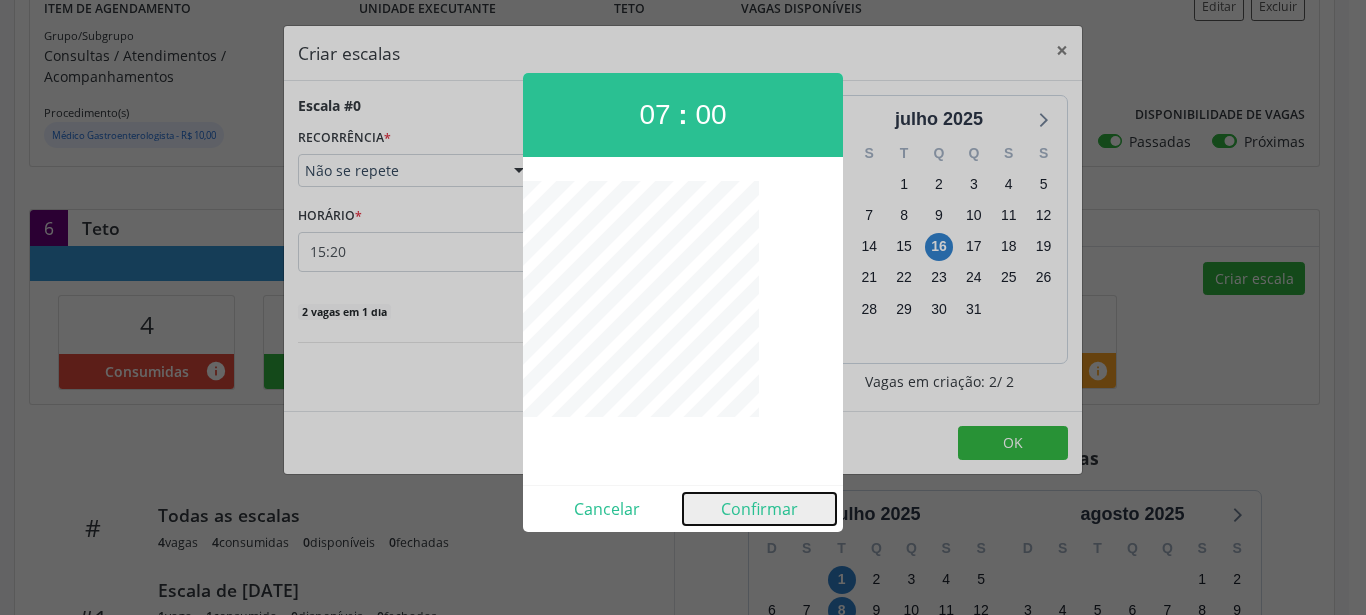 click on "Confirmar" at bounding box center (759, 509) 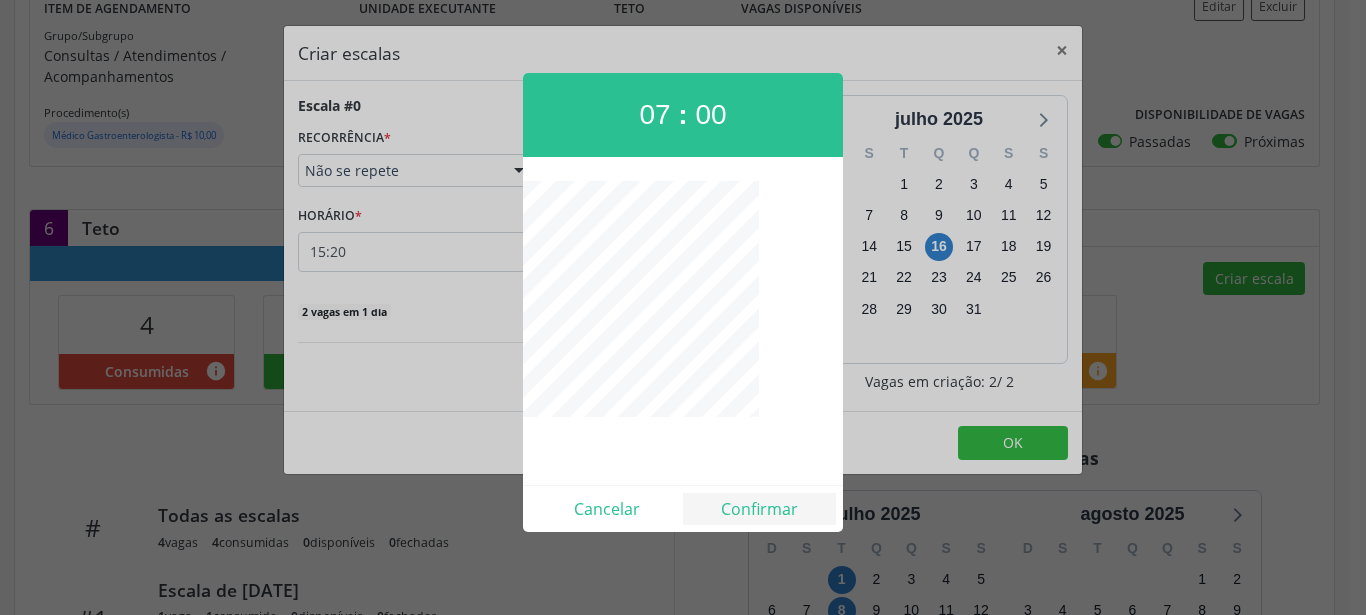 type on "07:00" 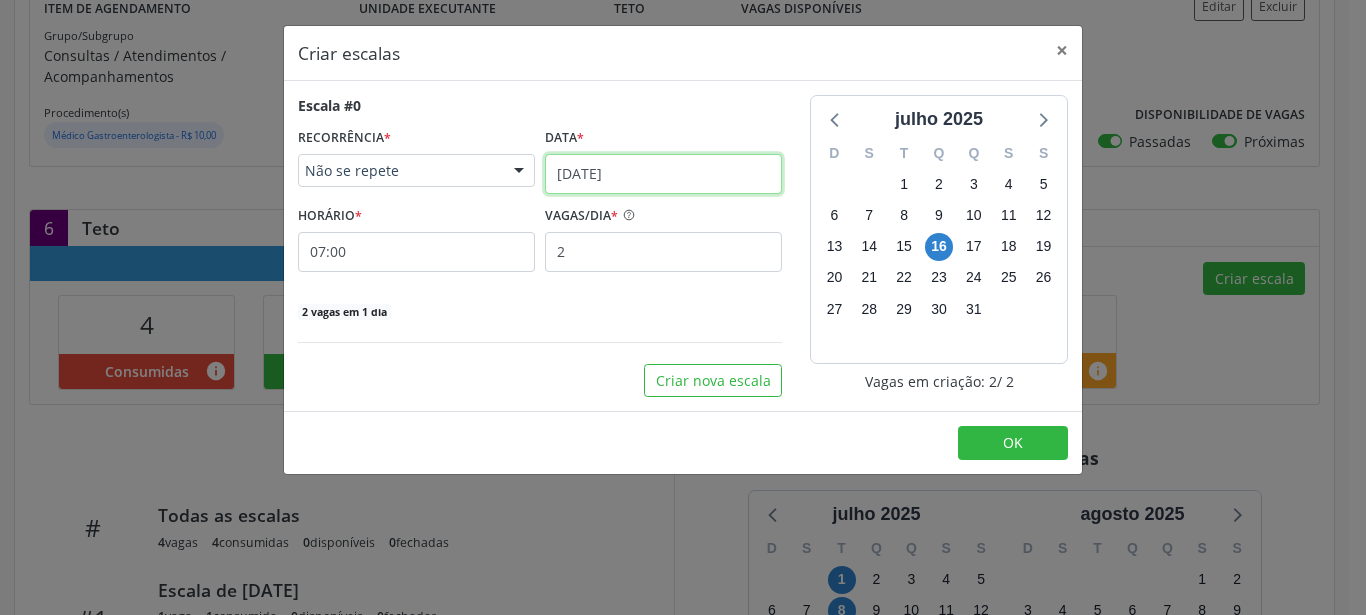 click on "16/07/2025" at bounding box center [663, 174] 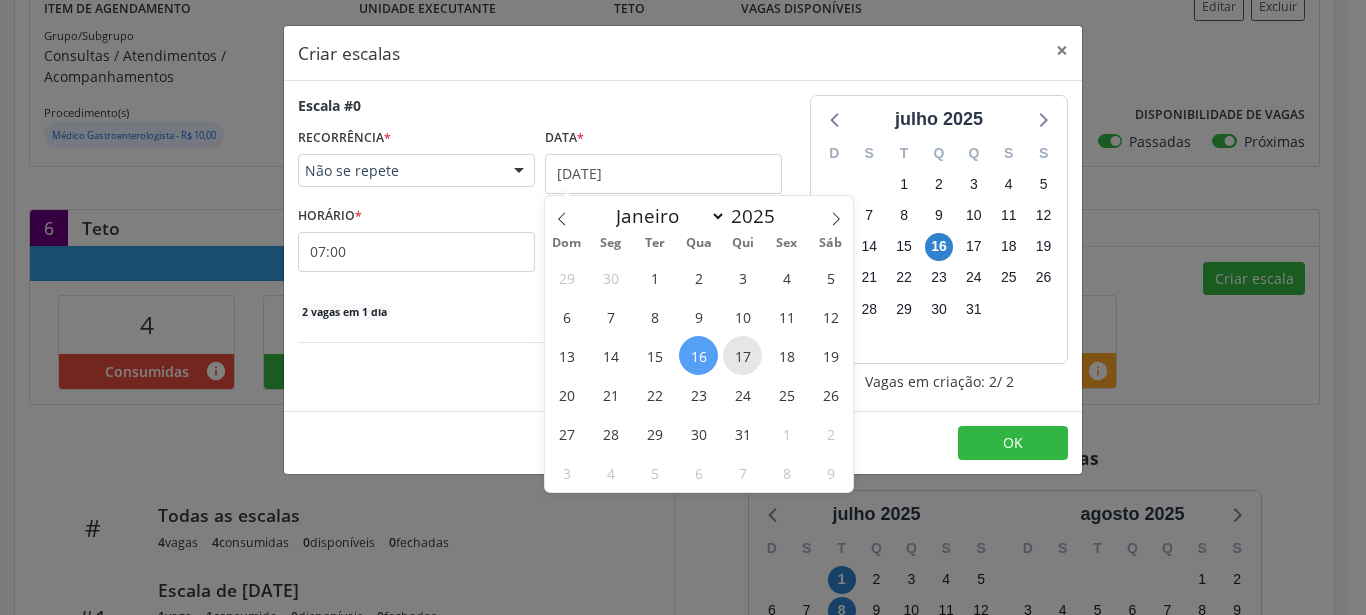 click on "17" at bounding box center (742, 355) 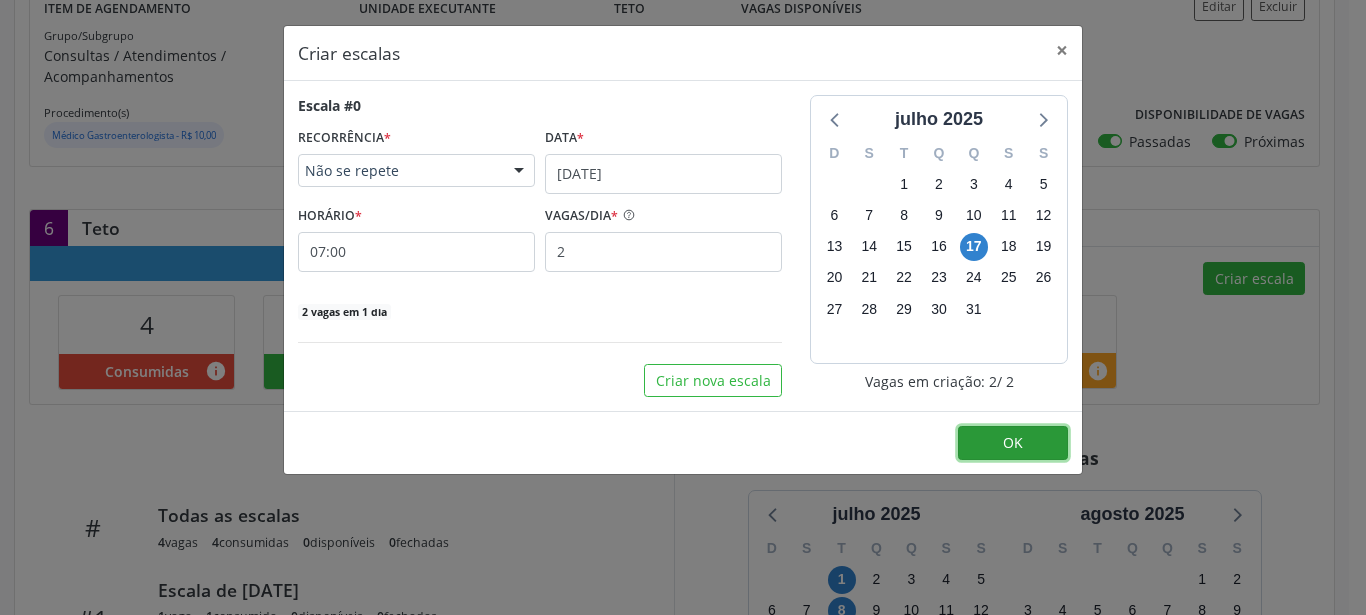 click on "OK" at bounding box center (1013, 443) 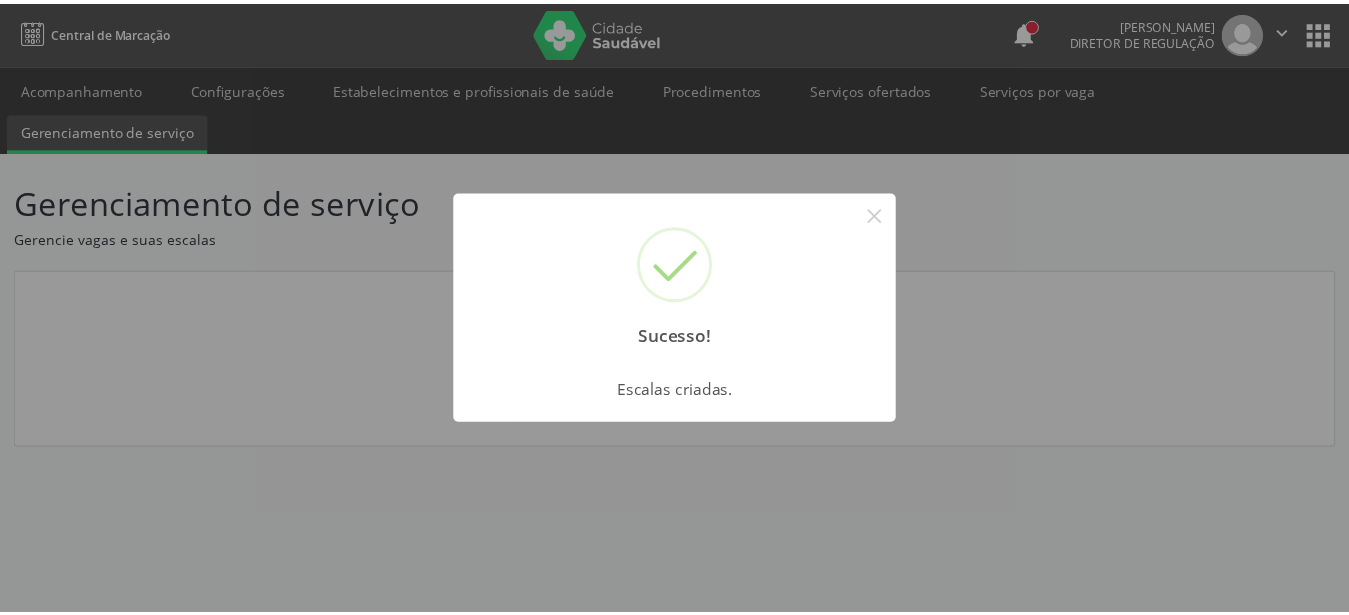 scroll, scrollTop: 0, scrollLeft: 0, axis: both 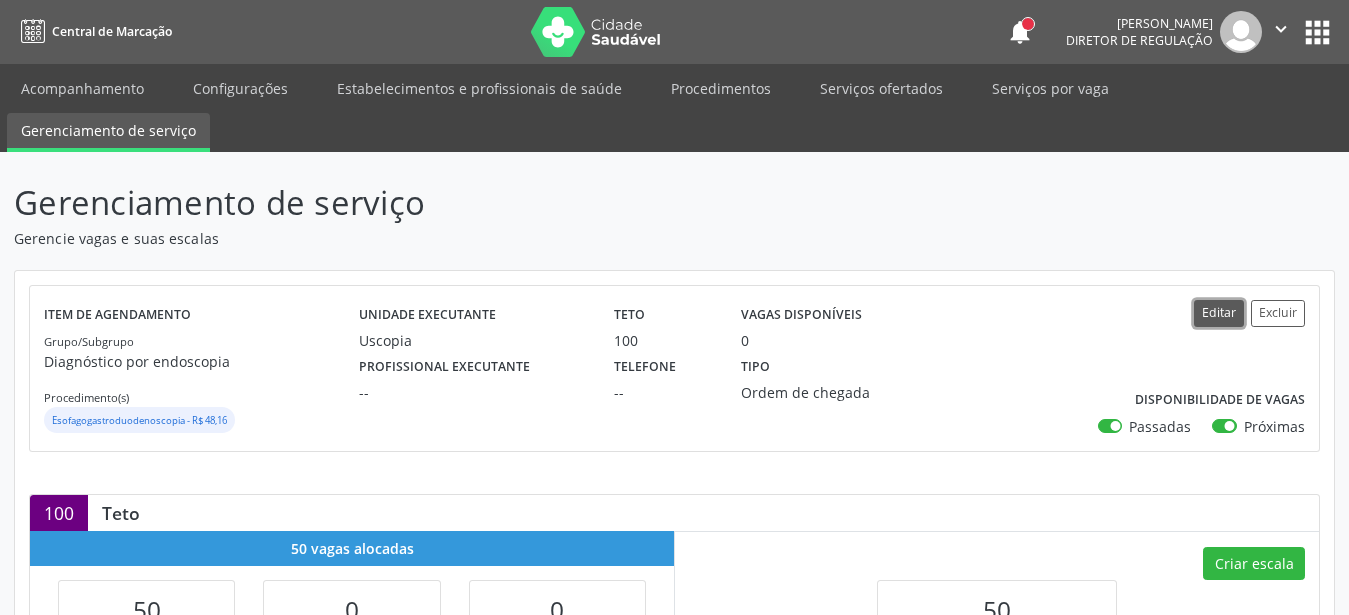 click on "Editar" at bounding box center (1219, 313) 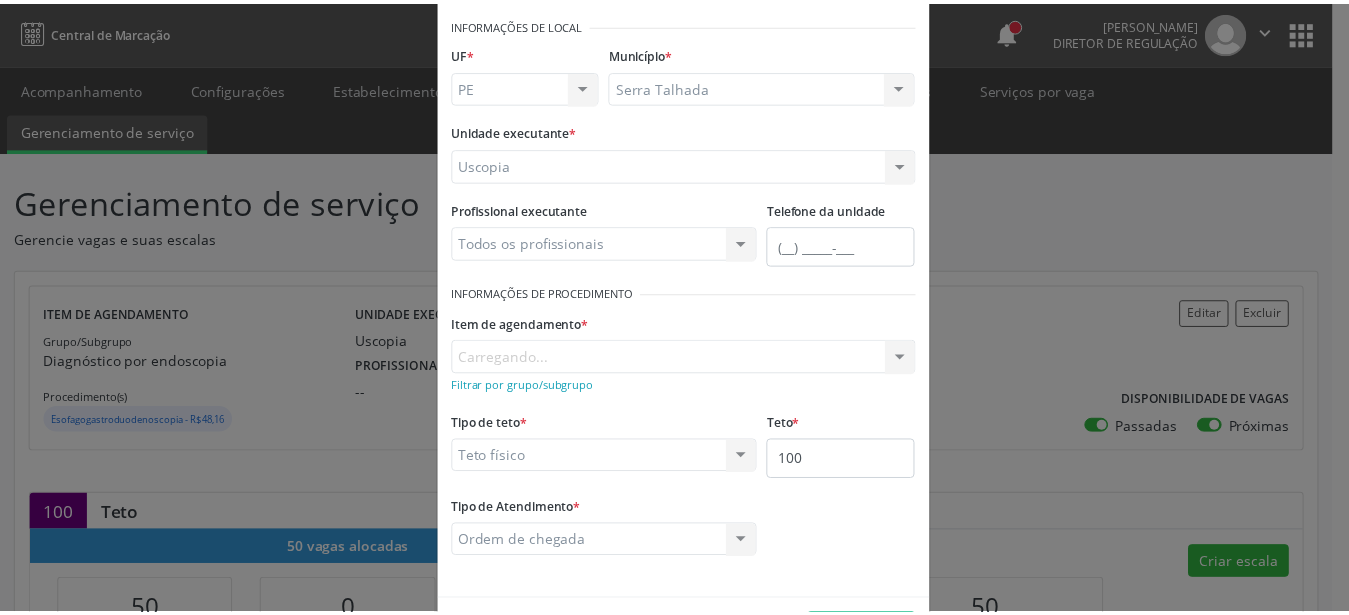 scroll, scrollTop: 158, scrollLeft: 0, axis: vertical 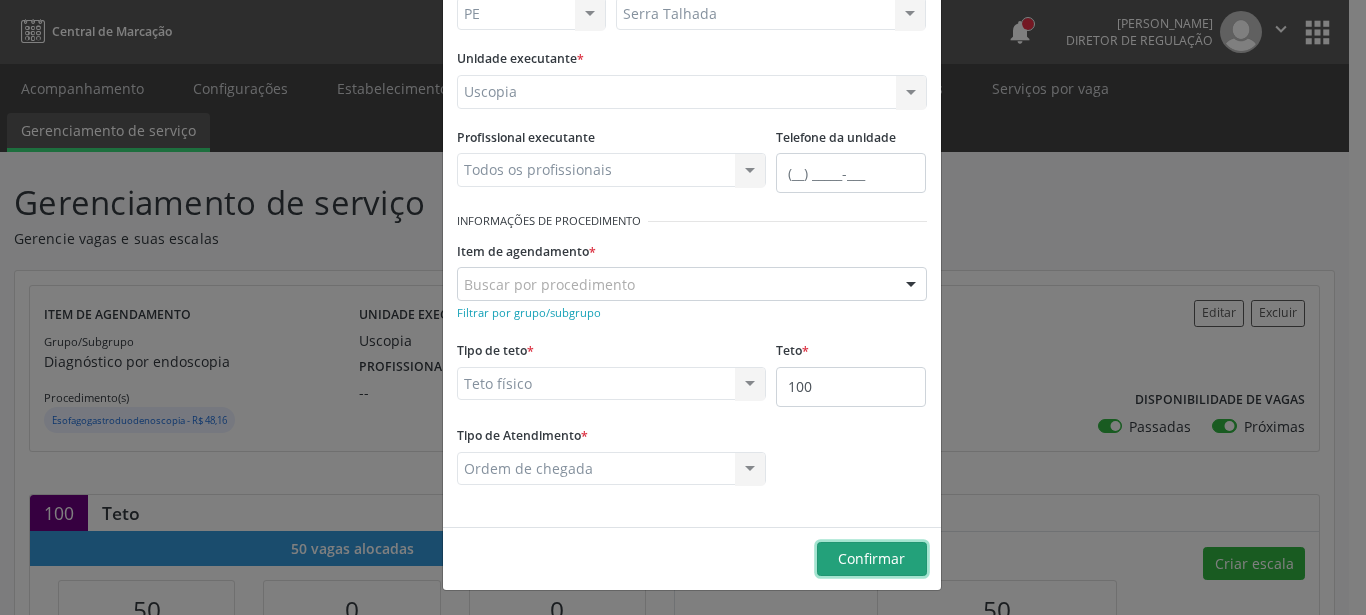 click on "Confirmar" at bounding box center (871, 558) 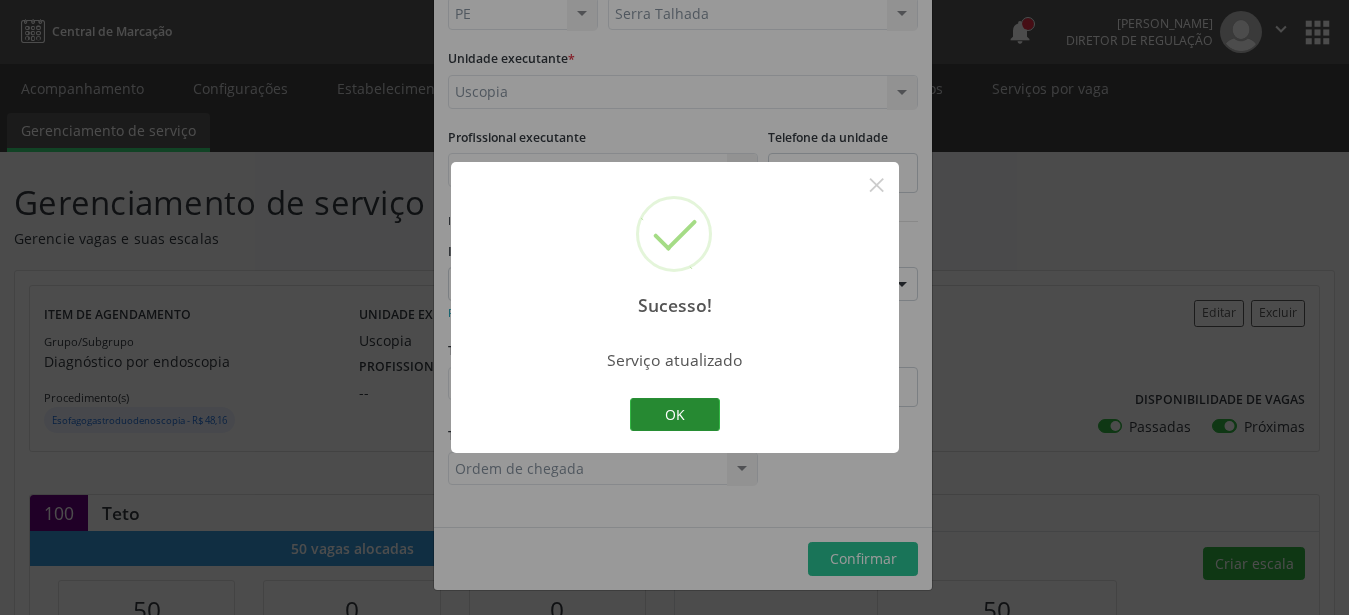 click on "OK" at bounding box center (675, 415) 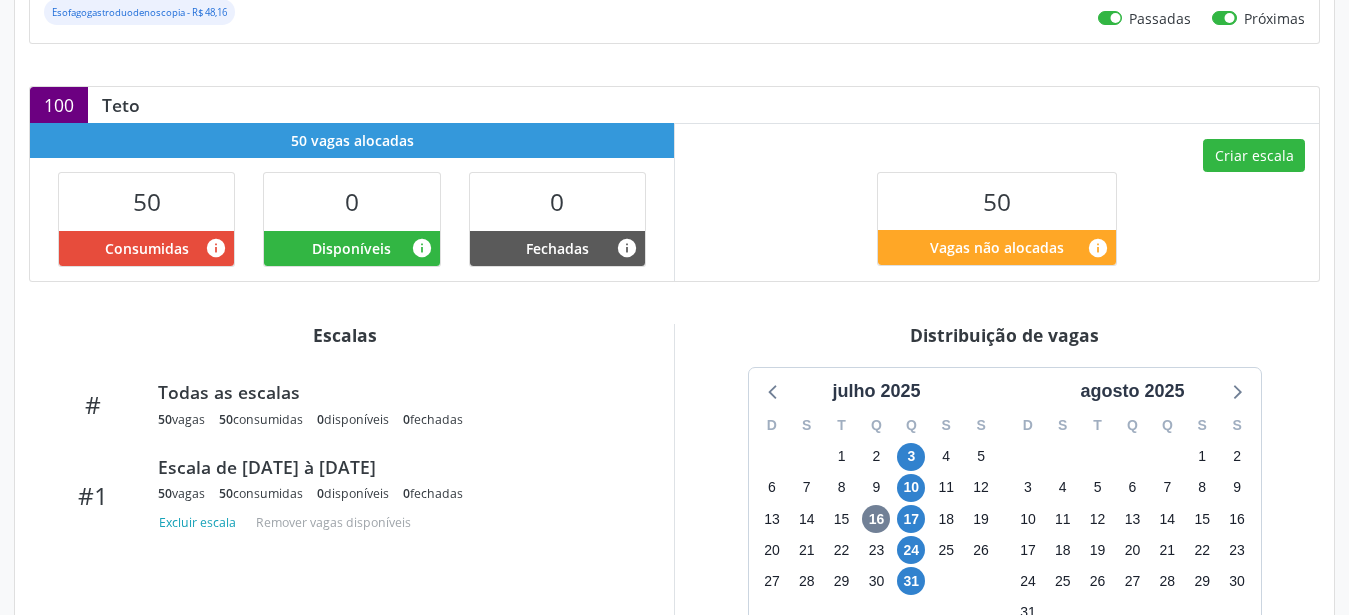 scroll, scrollTop: 559, scrollLeft: 0, axis: vertical 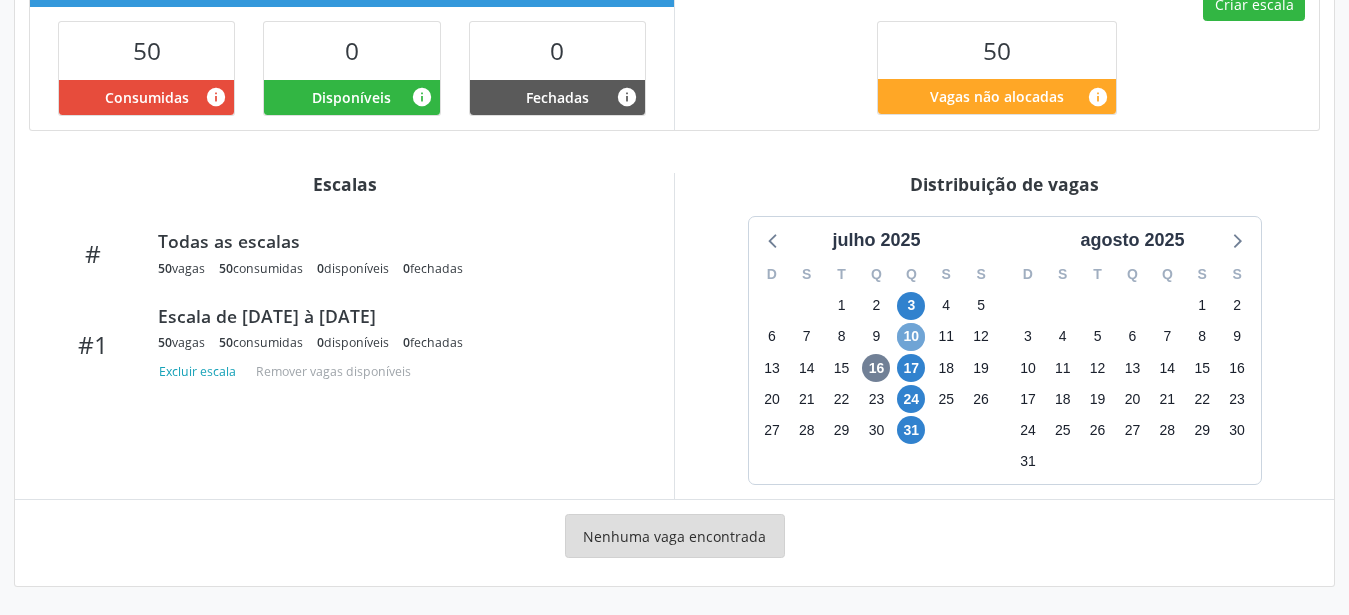 click on "10" at bounding box center [911, 337] 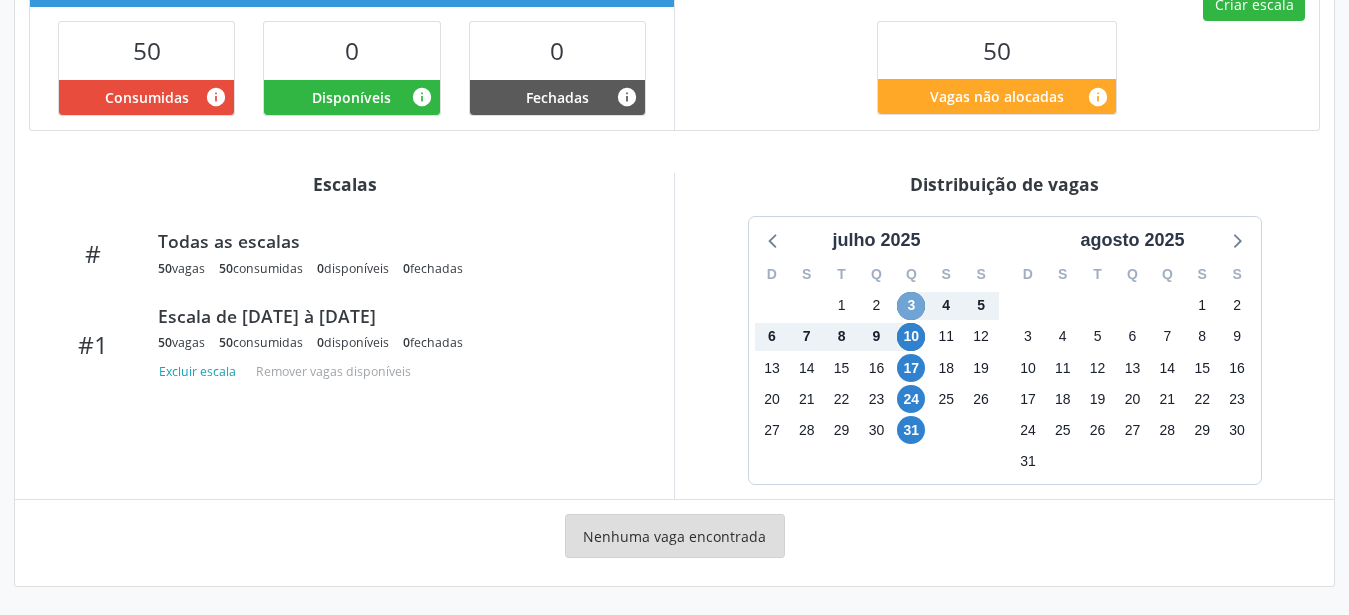 click on "3" at bounding box center (911, 306) 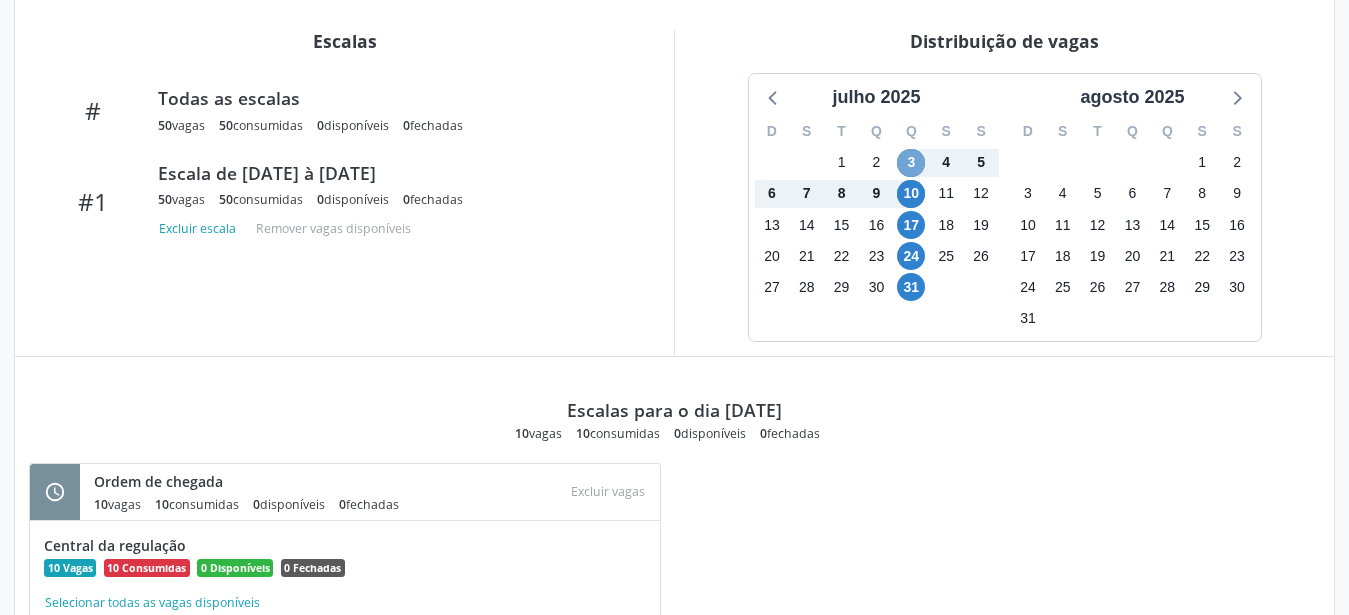 scroll, scrollTop: 599, scrollLeft: 0, axis: vertical 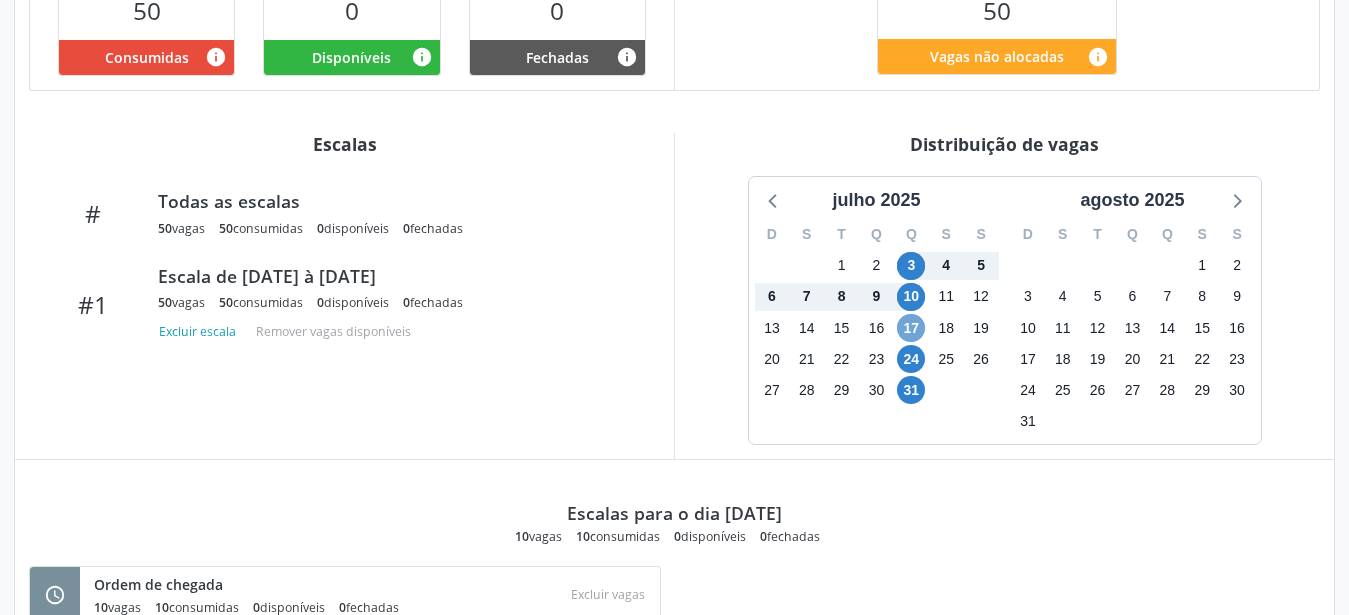 click on "17" at bounding box center [911, 328] 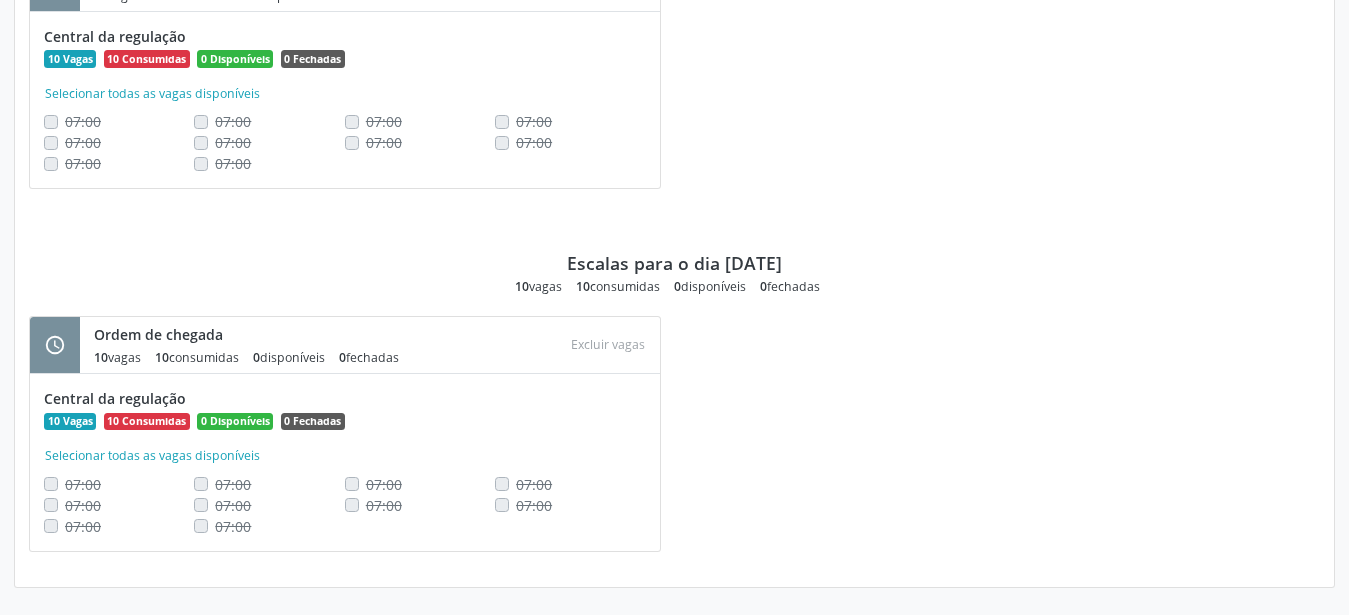scroll, scrollTop: 803, scrollLeft: 0, axis: vertical 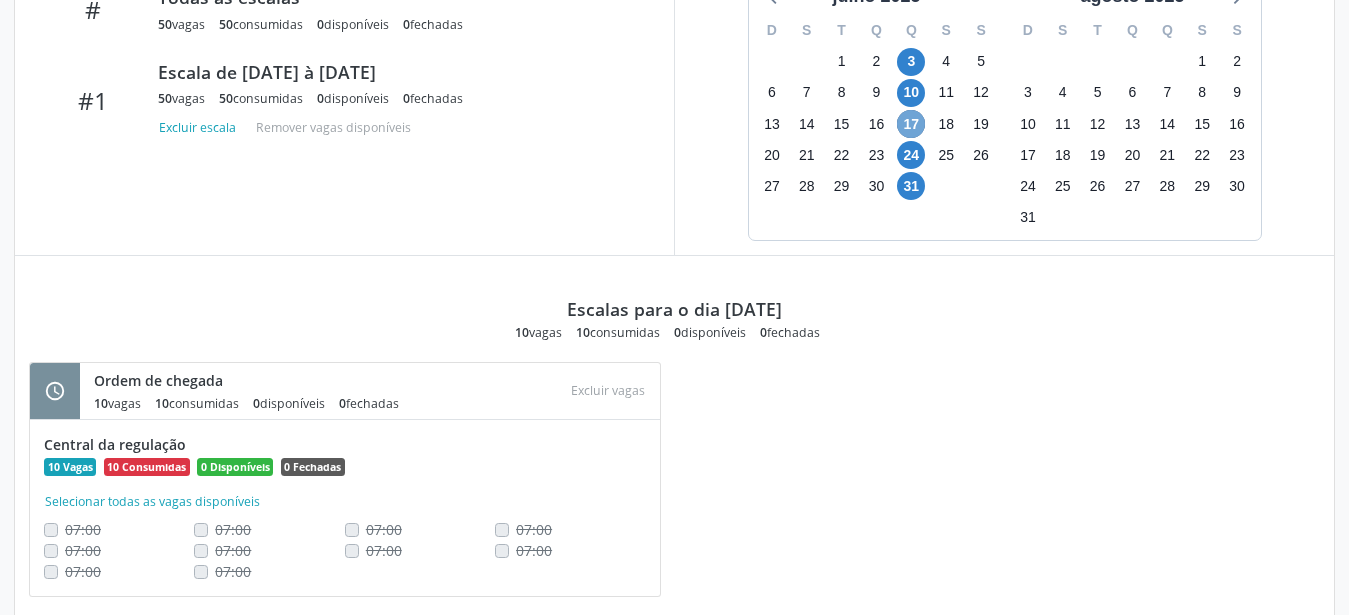 click on "17" at bounding box center (911, 124) 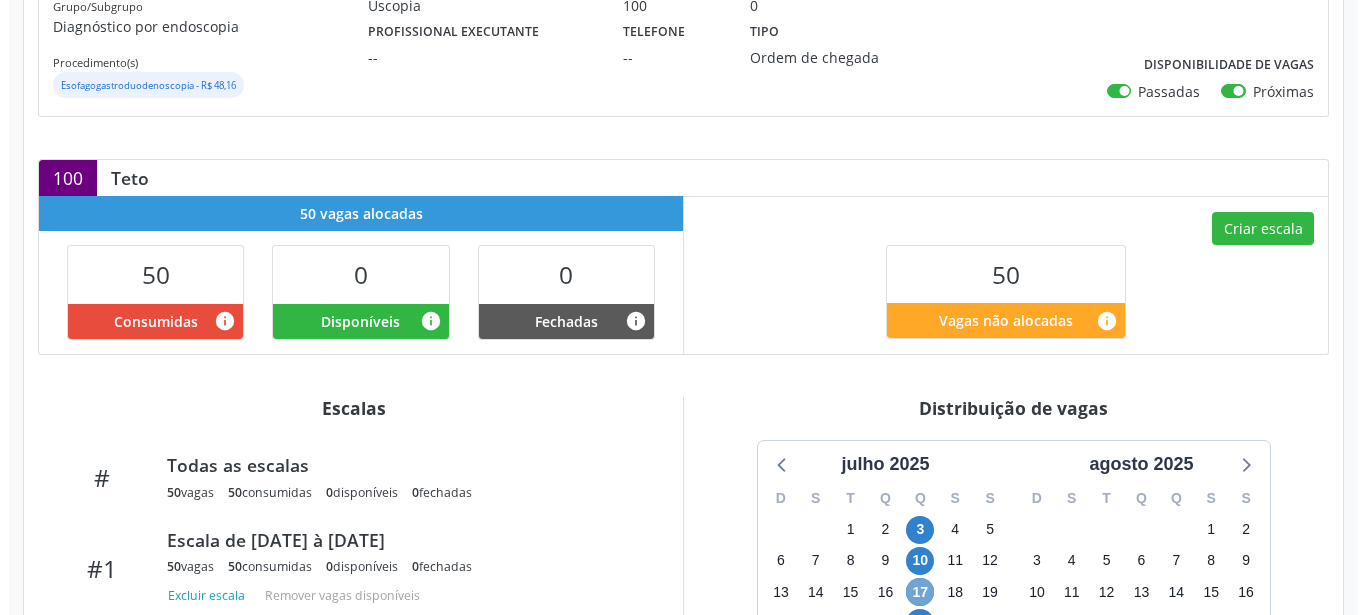 scroll, scrollTop: 237, scrollLeft: 0, axis: vertical 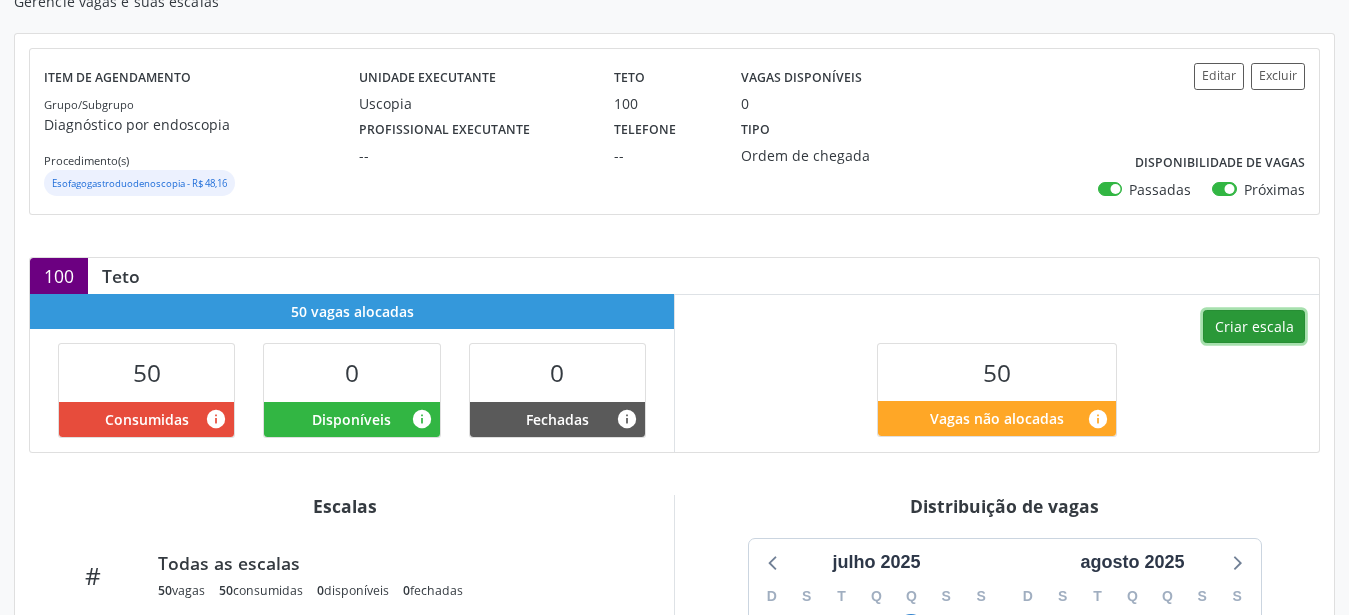 click on "Criar escala" at bounding box center [1254, 327] 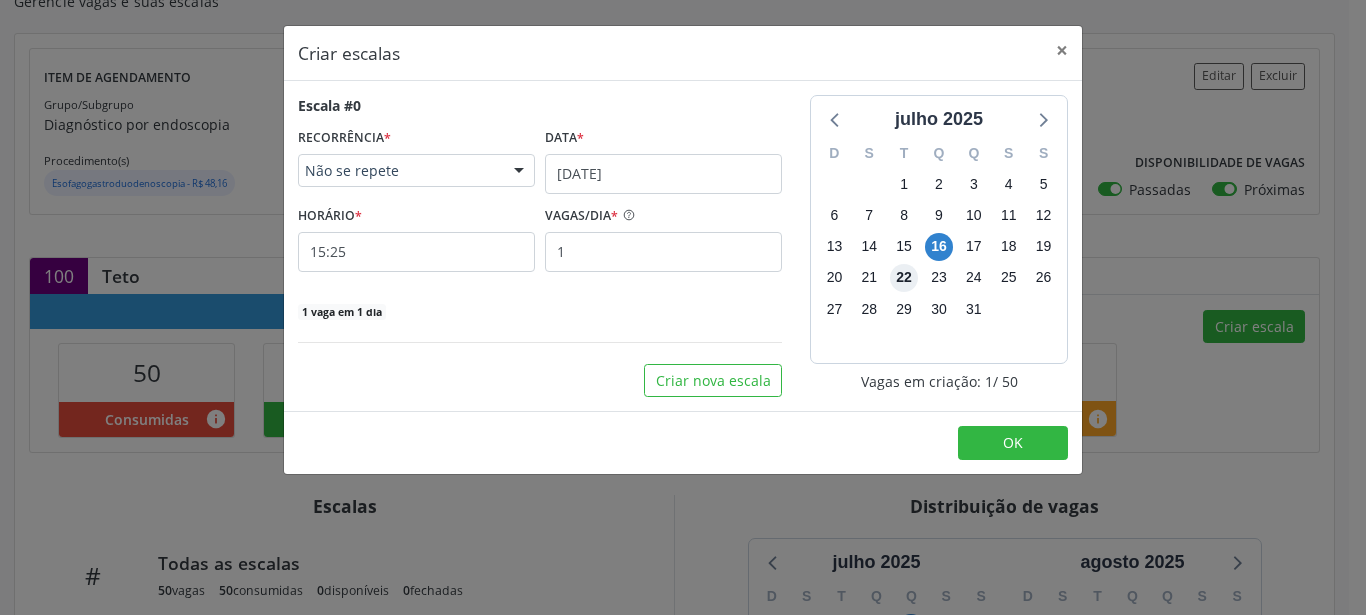 click on "22" at bounding box center (904, 278) 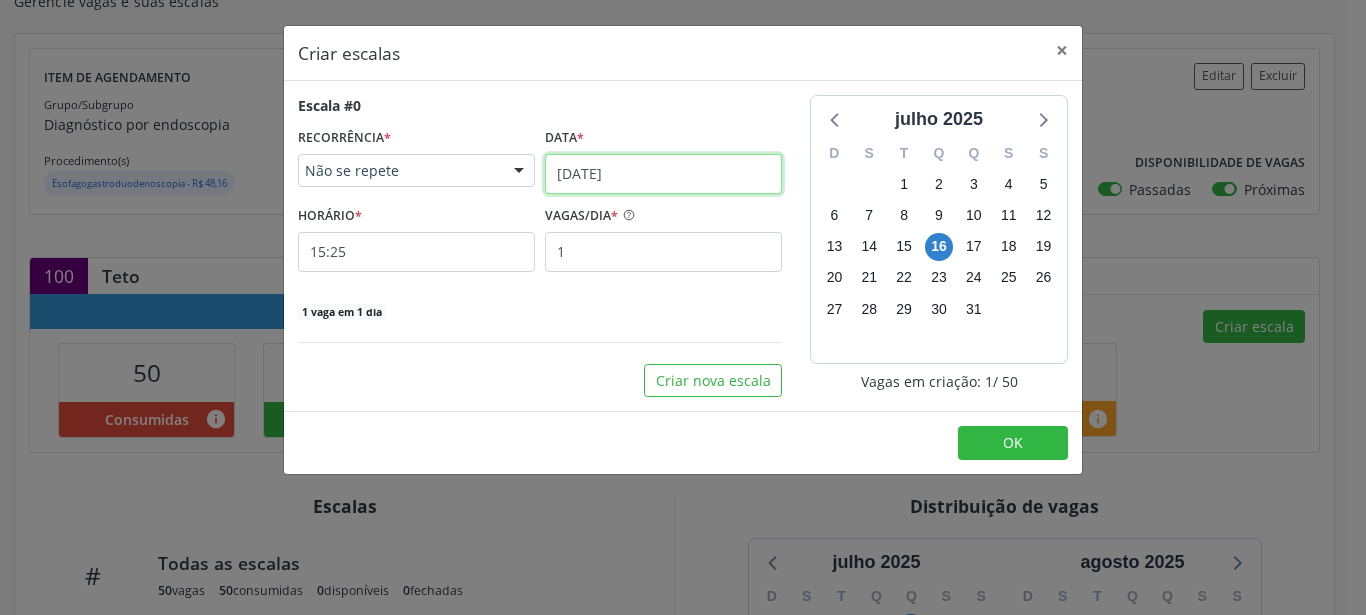 click on "16/07/2025" at bounding box center (663, 174) 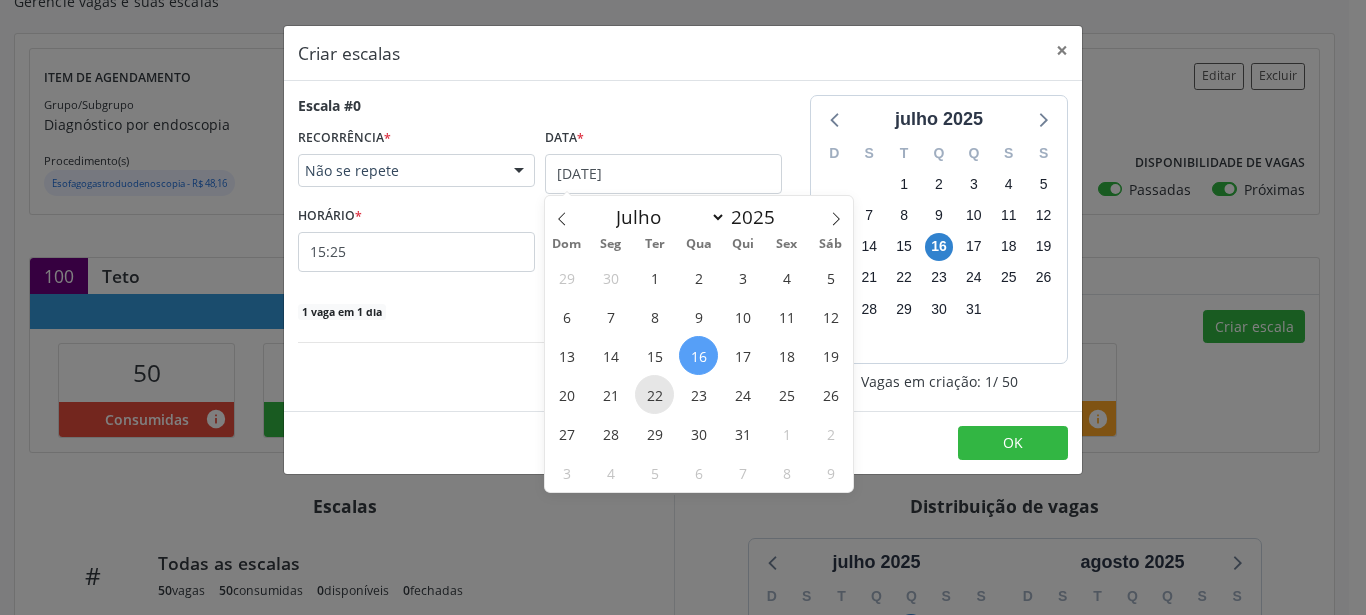 click on "22" at bounding box center [654, 394] 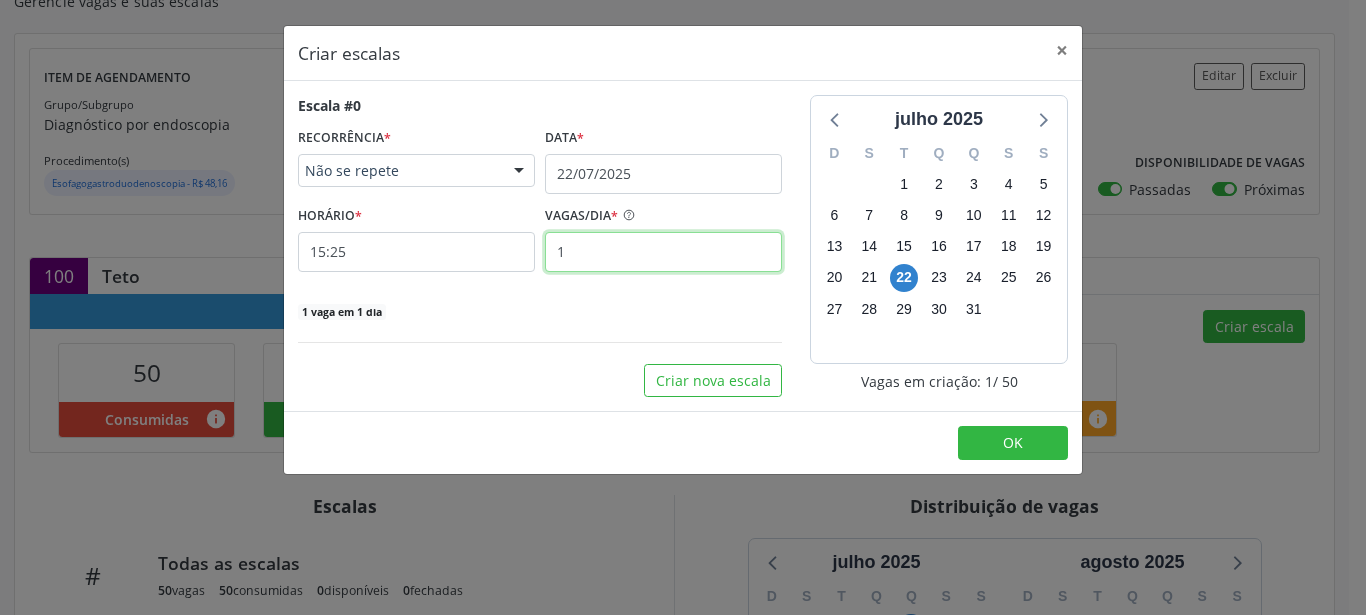 click on "1" at bounding box center (663, 252) 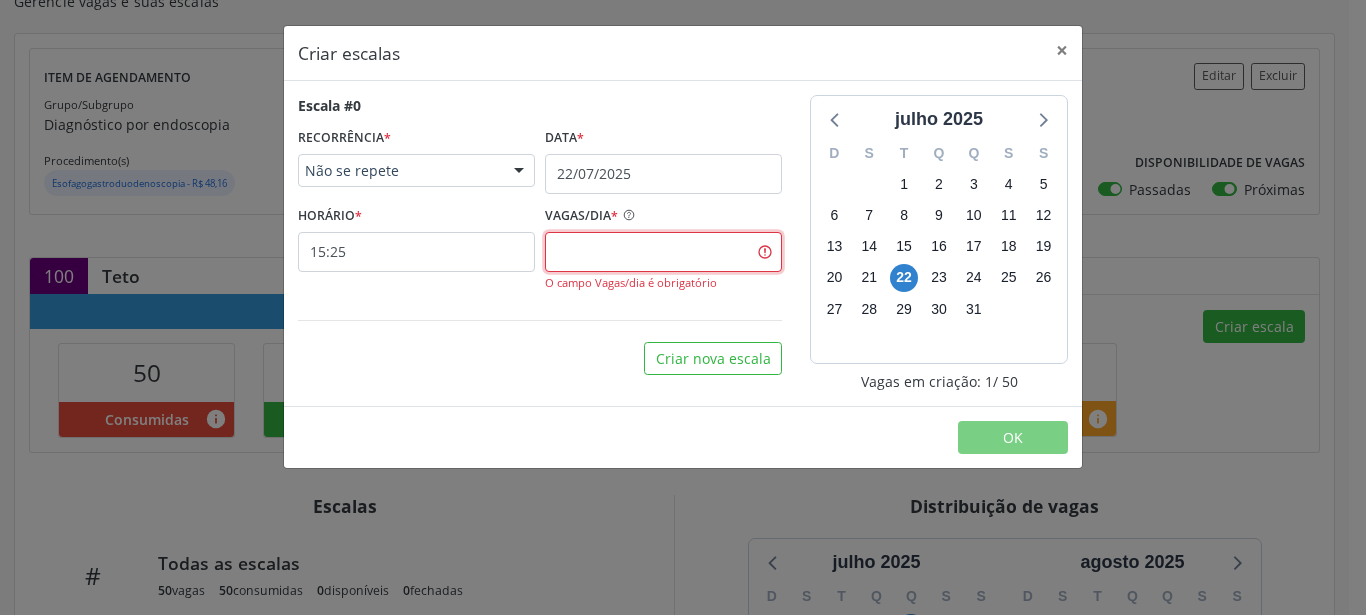 type on "1" 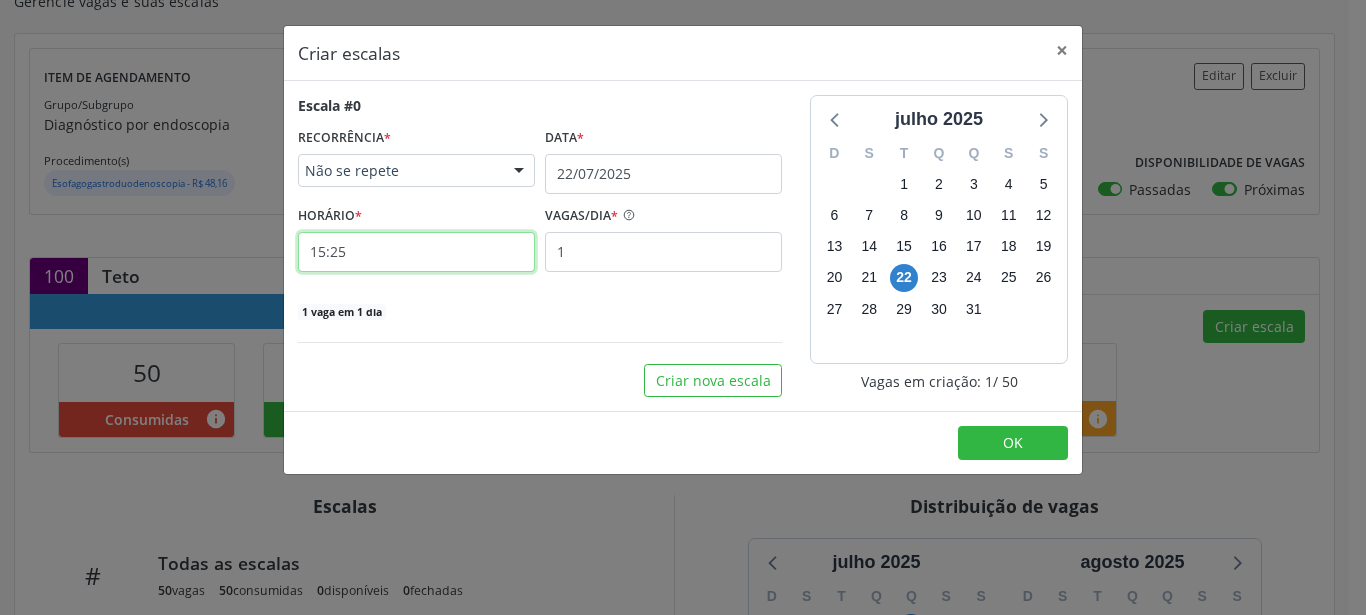 click on "15:25" at bounding box center (416, 252) 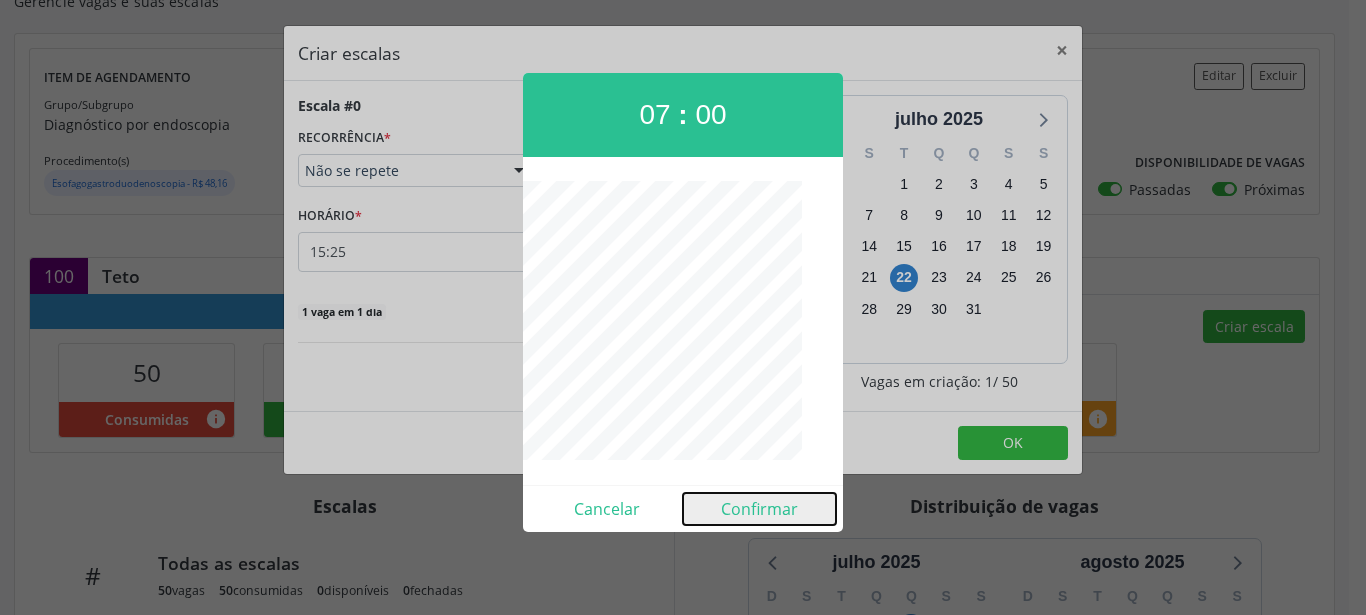 click on "Confirmar" at bounding box center (759, 509) 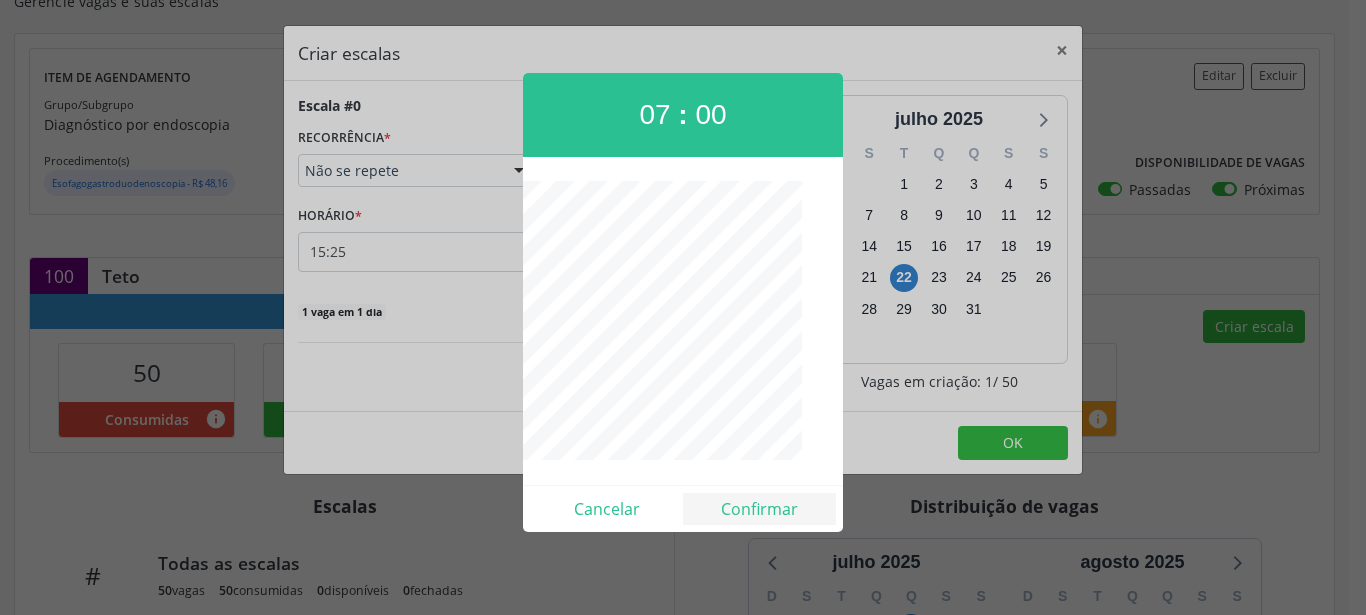 type on "07:00" 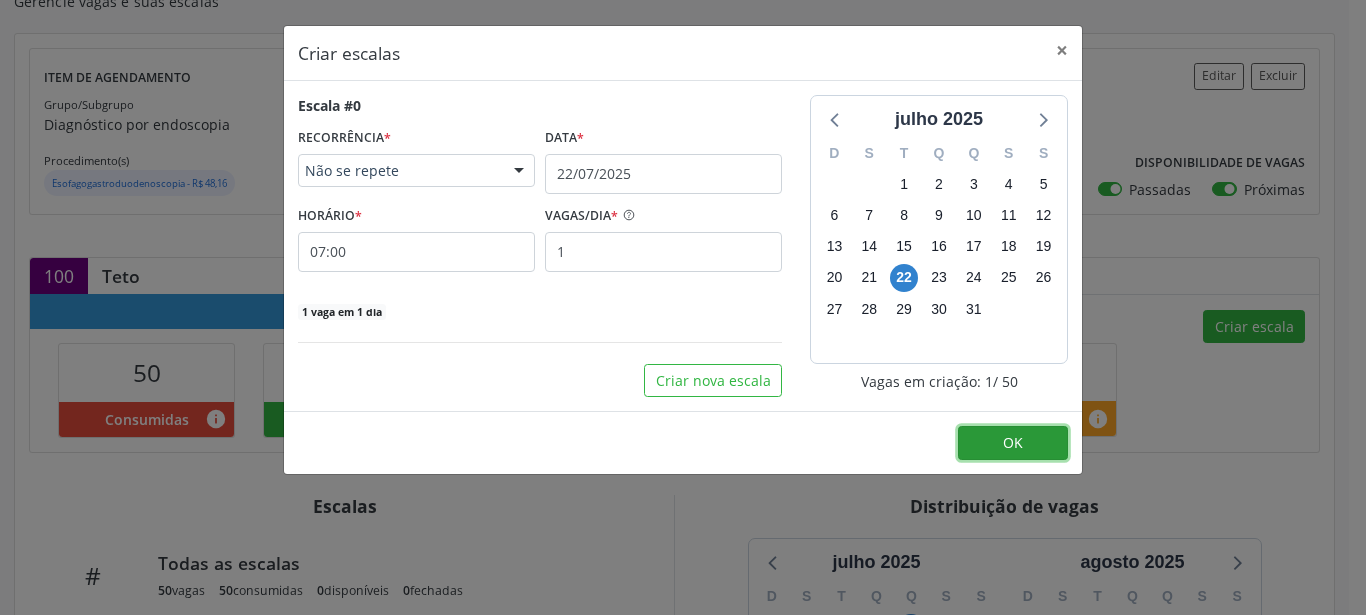 click on "OK" at bounding box center (1013, 443) 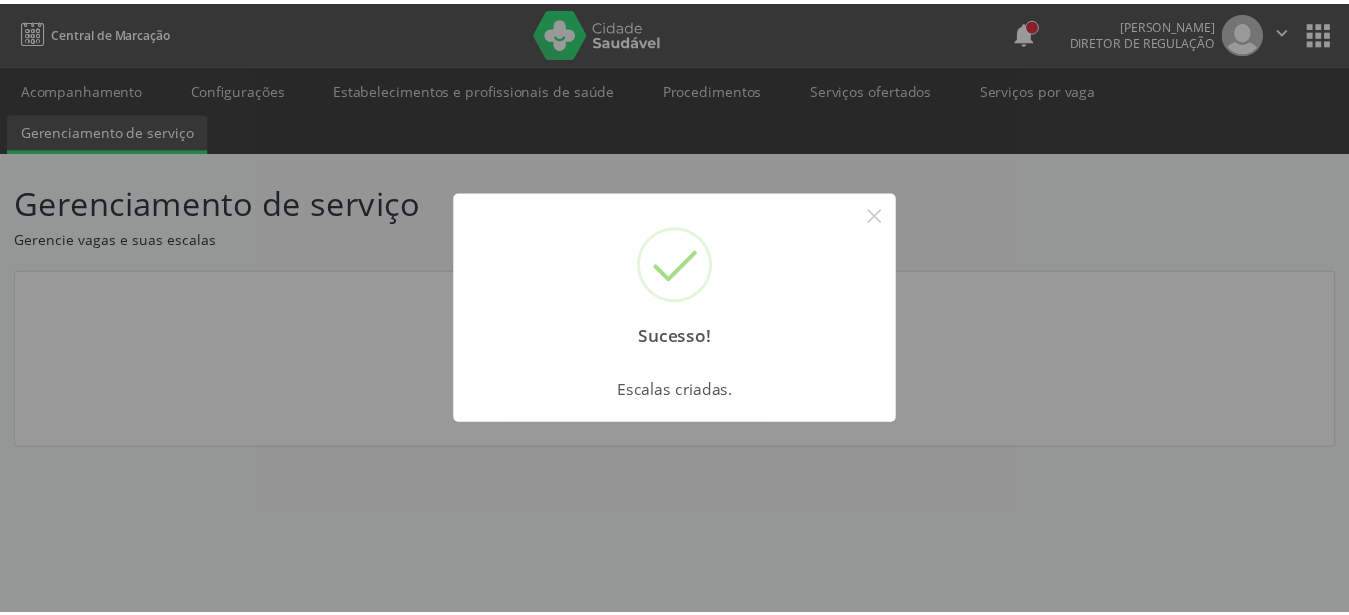 scroll, scrollTop: 0, scrollLeft: 0, axis: both 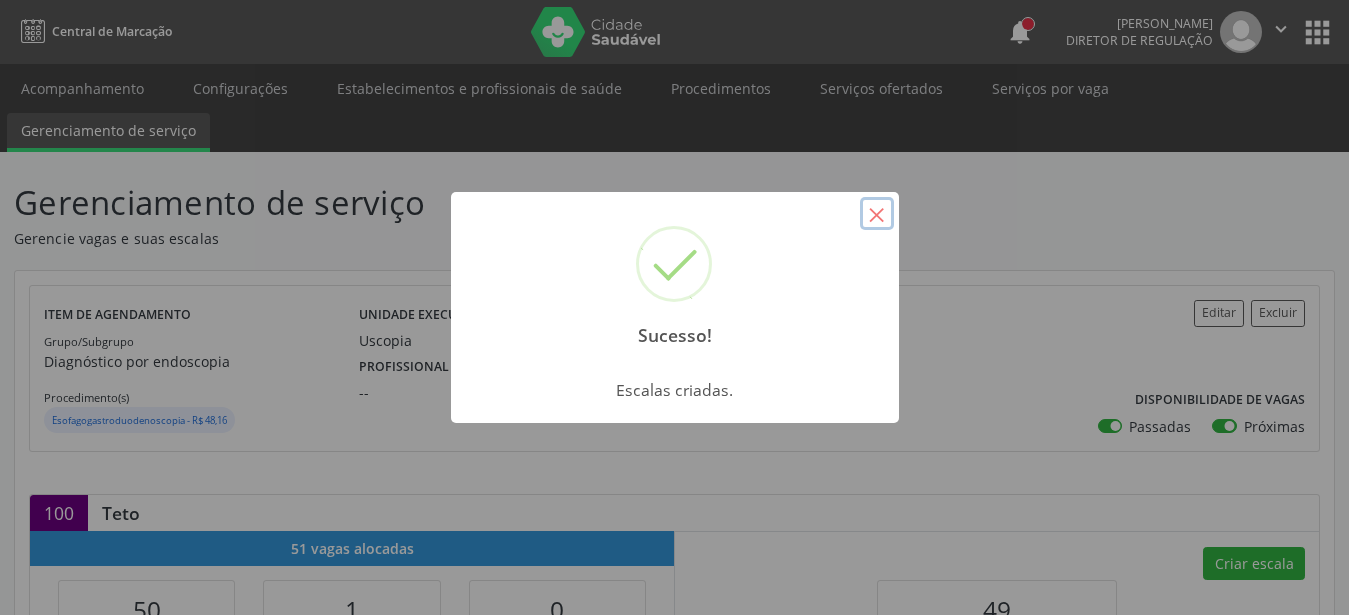 click on "×" at bounding box center (877, 214) 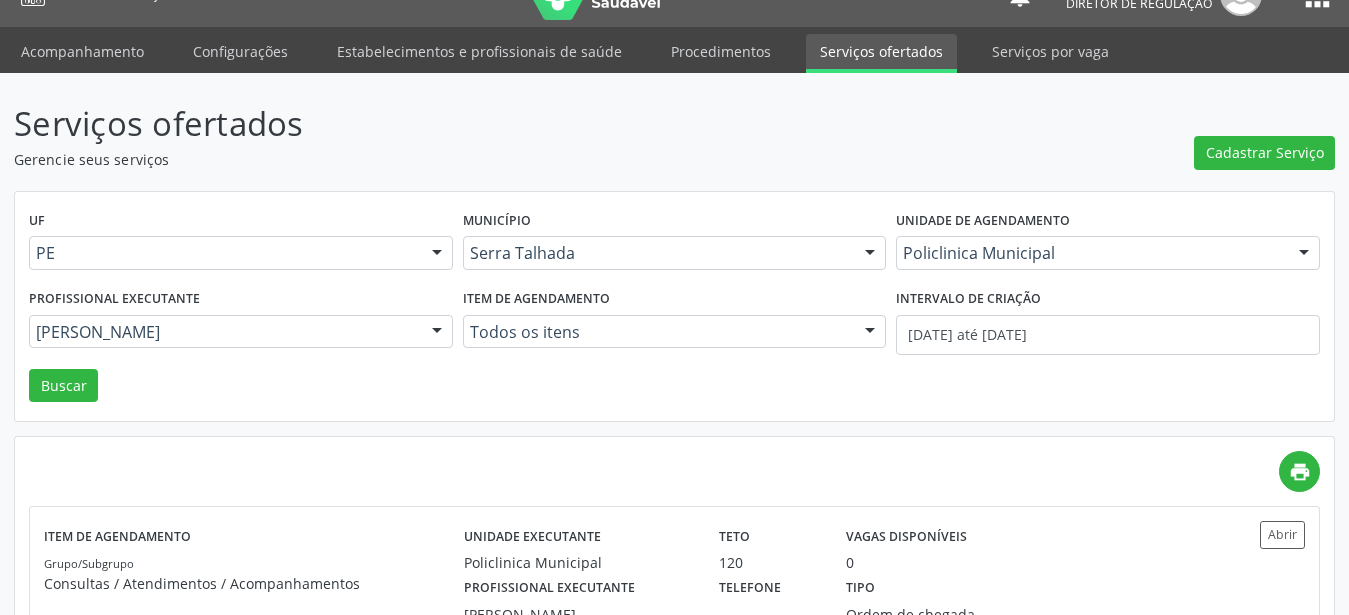 scroll, scrollTop: 0, scrollLeft: 0, axis: both 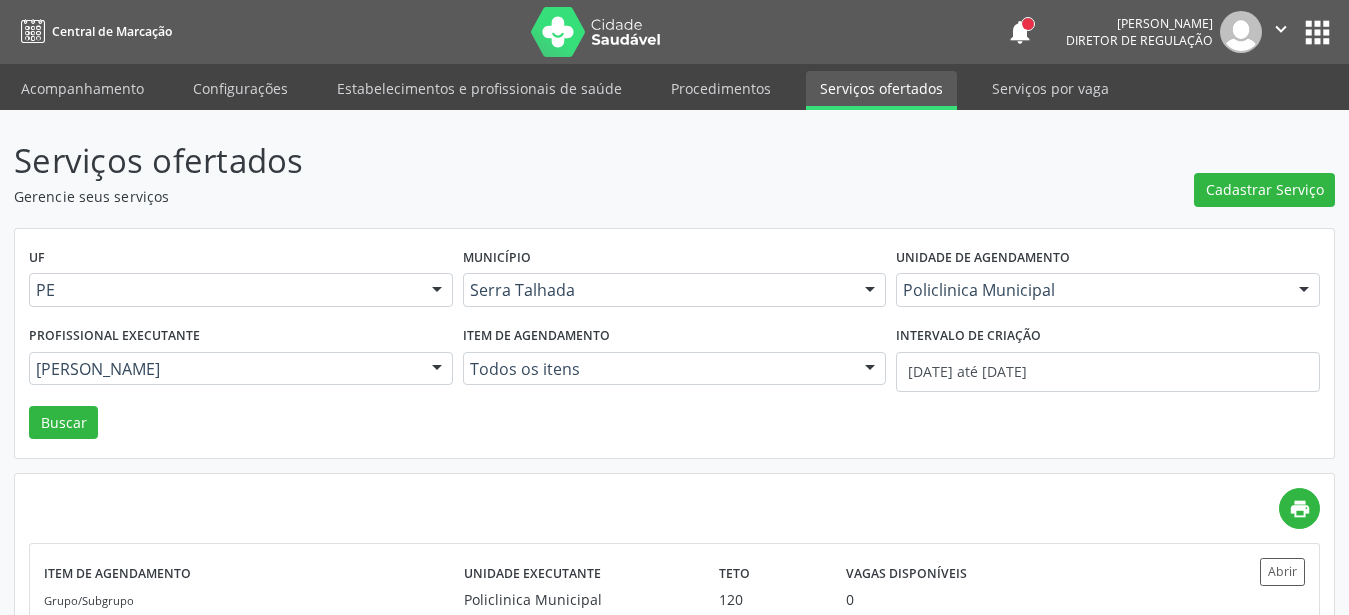 drag, startPoint x: 1312, startPoint y: 23, endPoint x: 1242, endPoint y: 67, distance: 82.68011 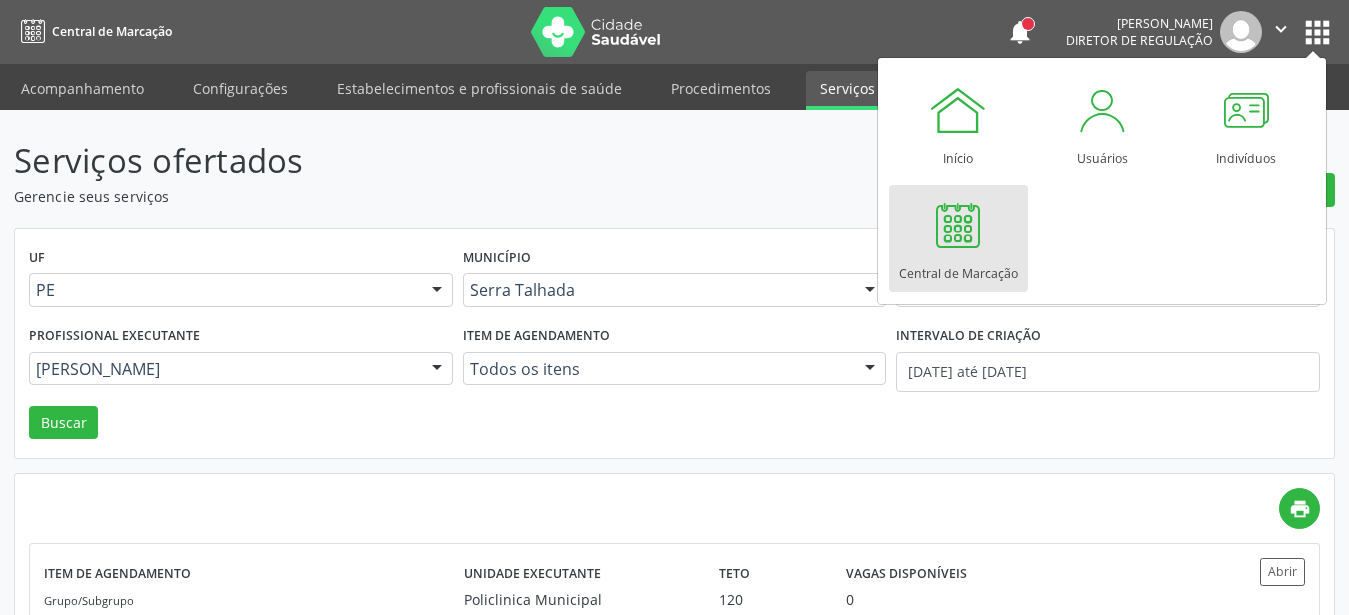 click at bounding box center (958, 225) 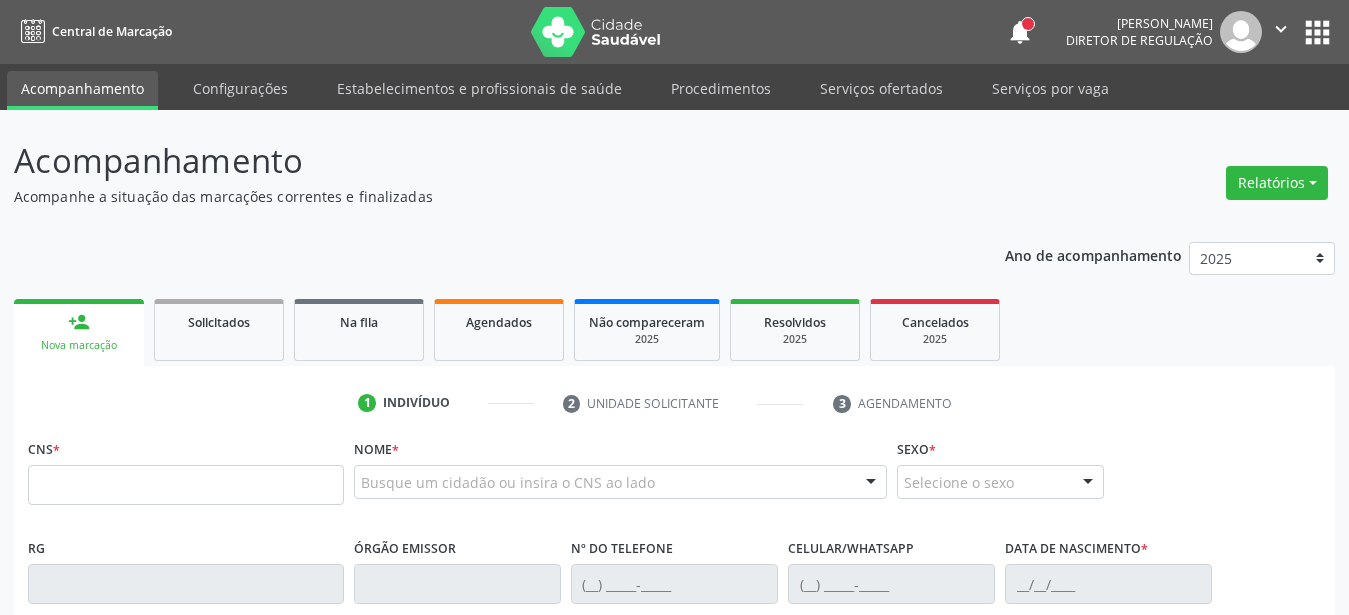 scroll, scrollTop: 0, scrollLeft: 0, axis: both 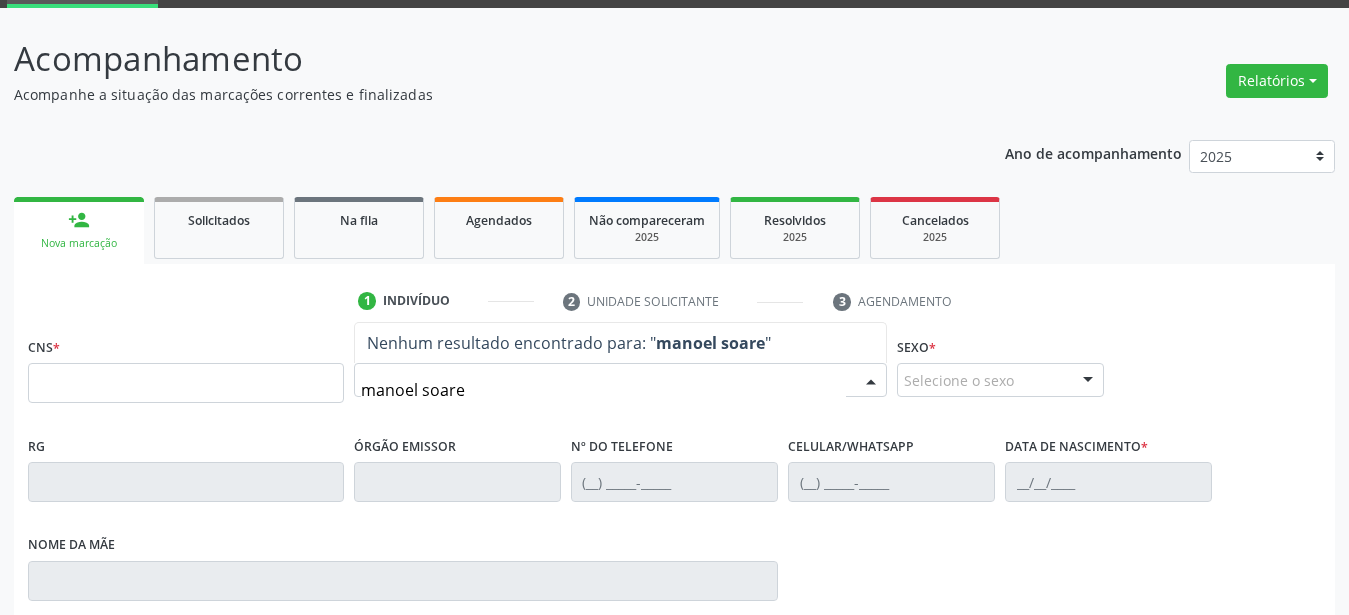 type on "manoel soares" 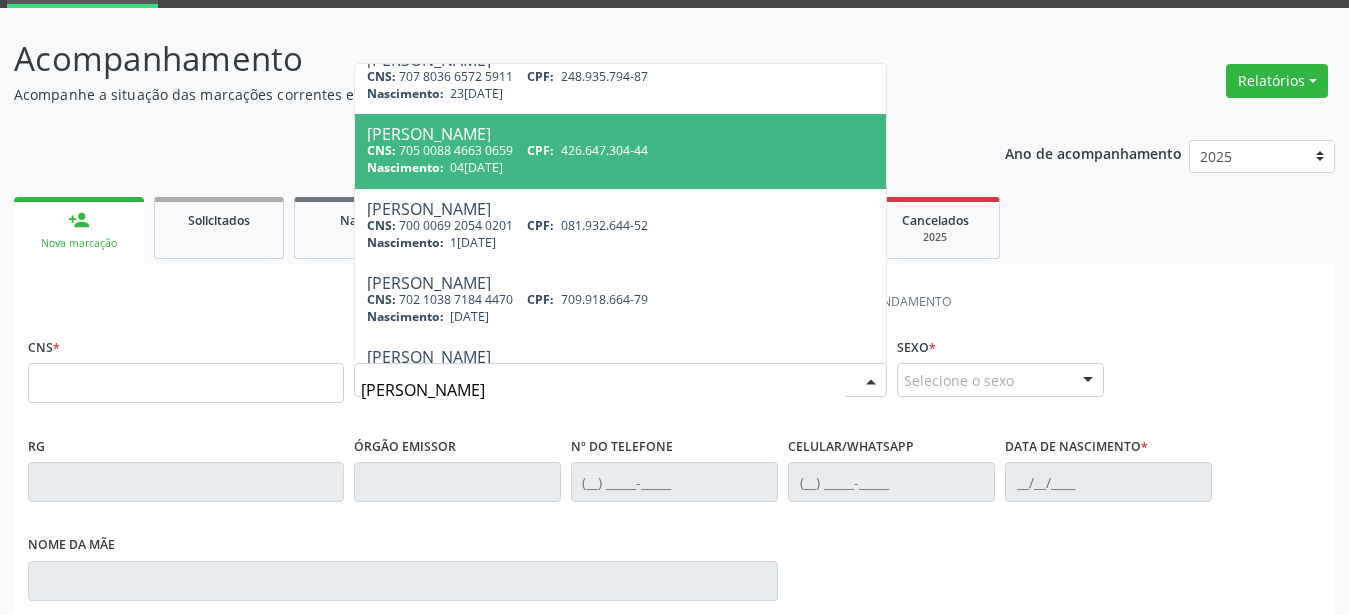scroll, scrollTop: 221, scrollLeft: 0, axis: vertical 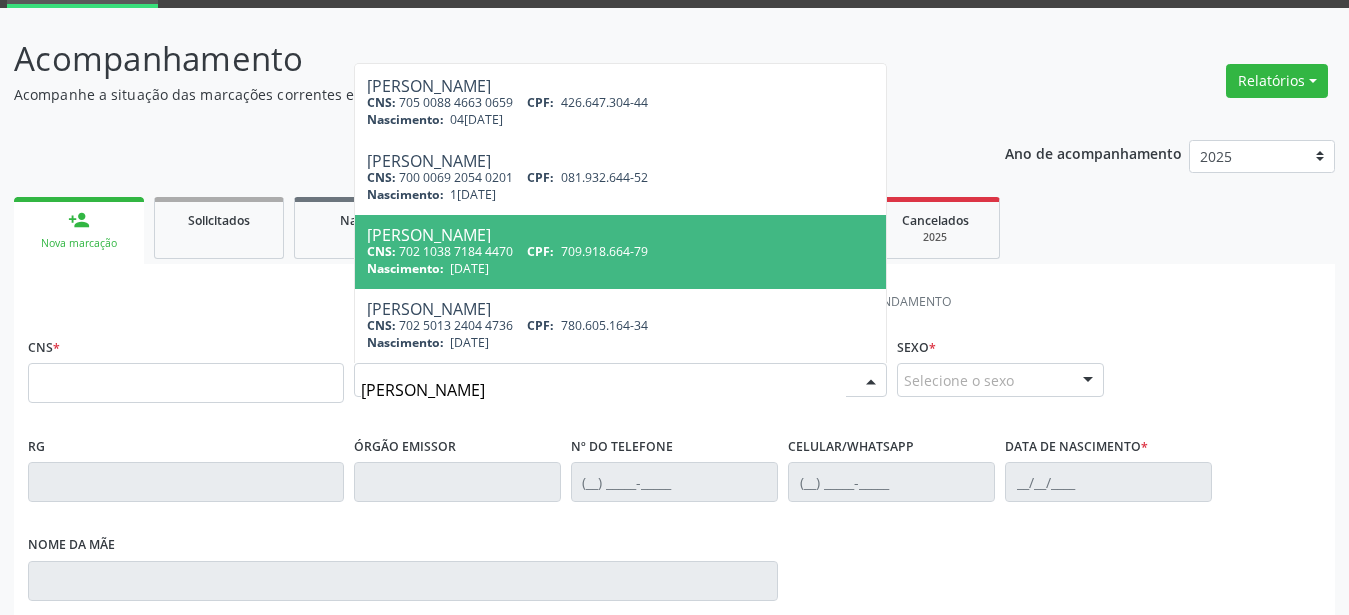 click on "CNS:
702 1038 7184 4470
CPF:
709.918.664-79" at bounding box center [620, 251] 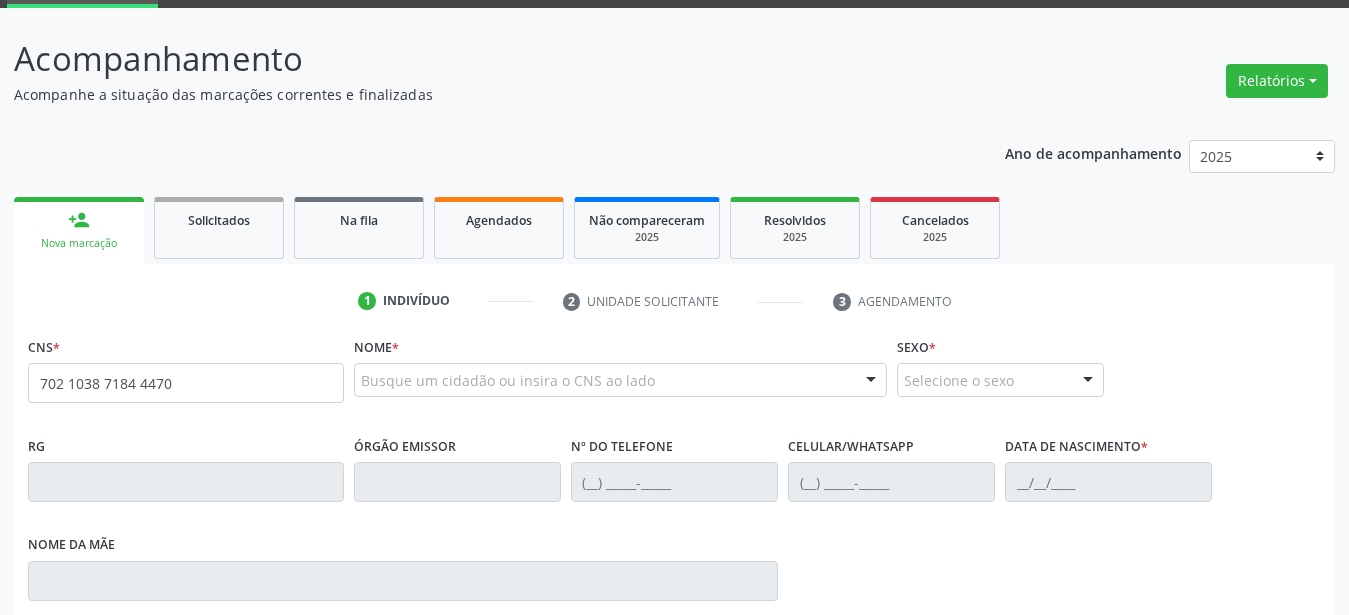 scroll, scrollTop: 0, scrollLeft: 0, axis: both 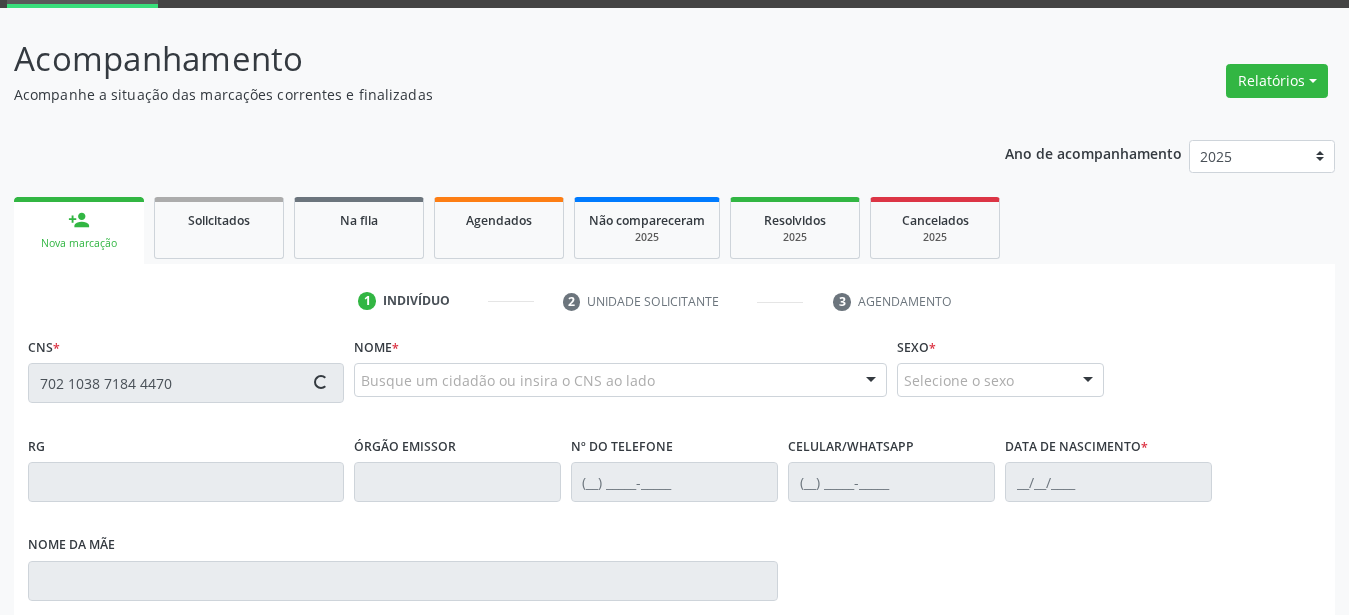 type on "702 1038 7184 4470" 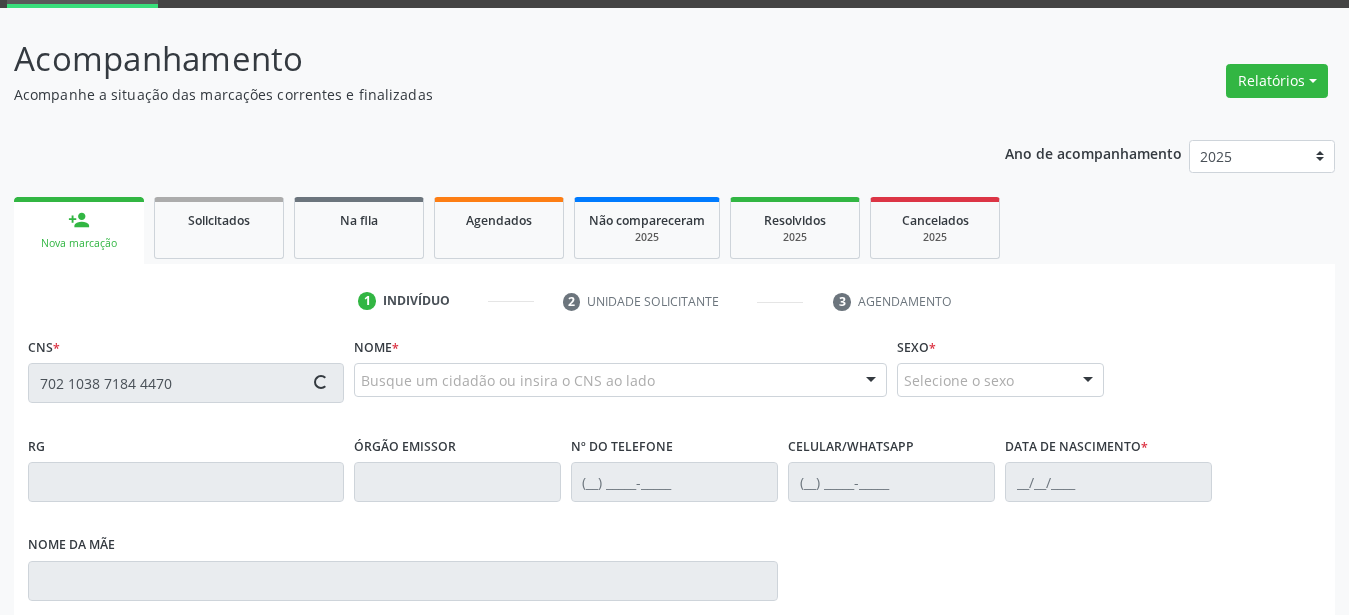 type 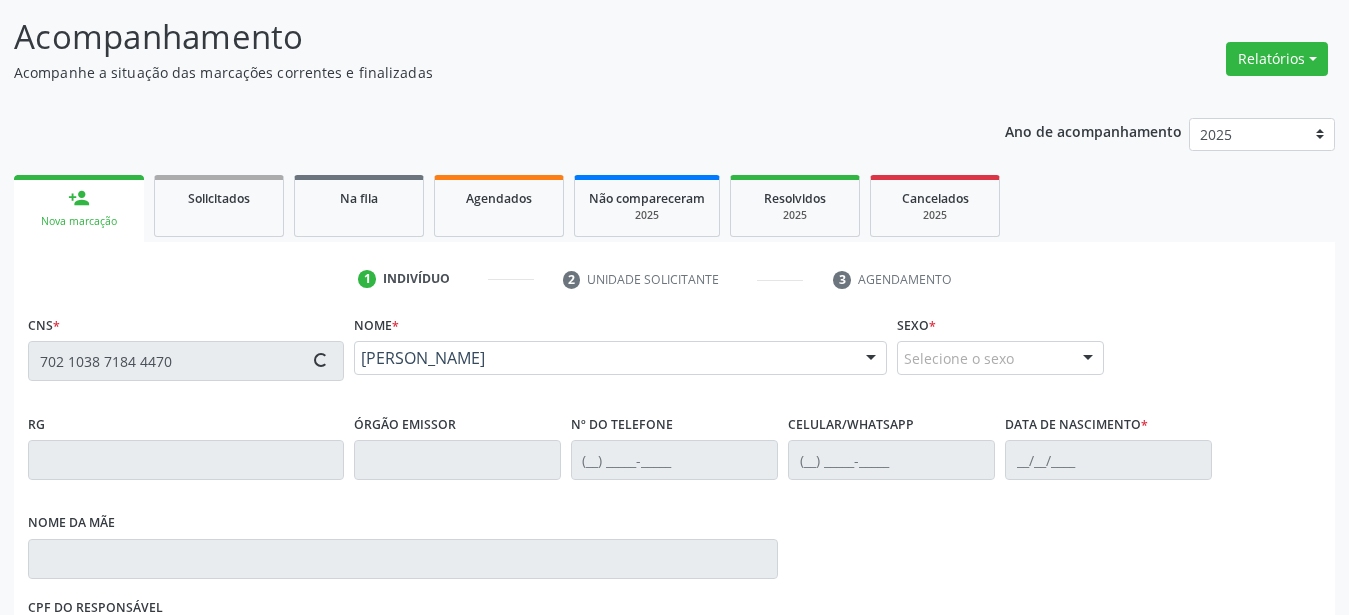 scroll, scrollTop: 306, scrollLeft: 0, axis: vertical 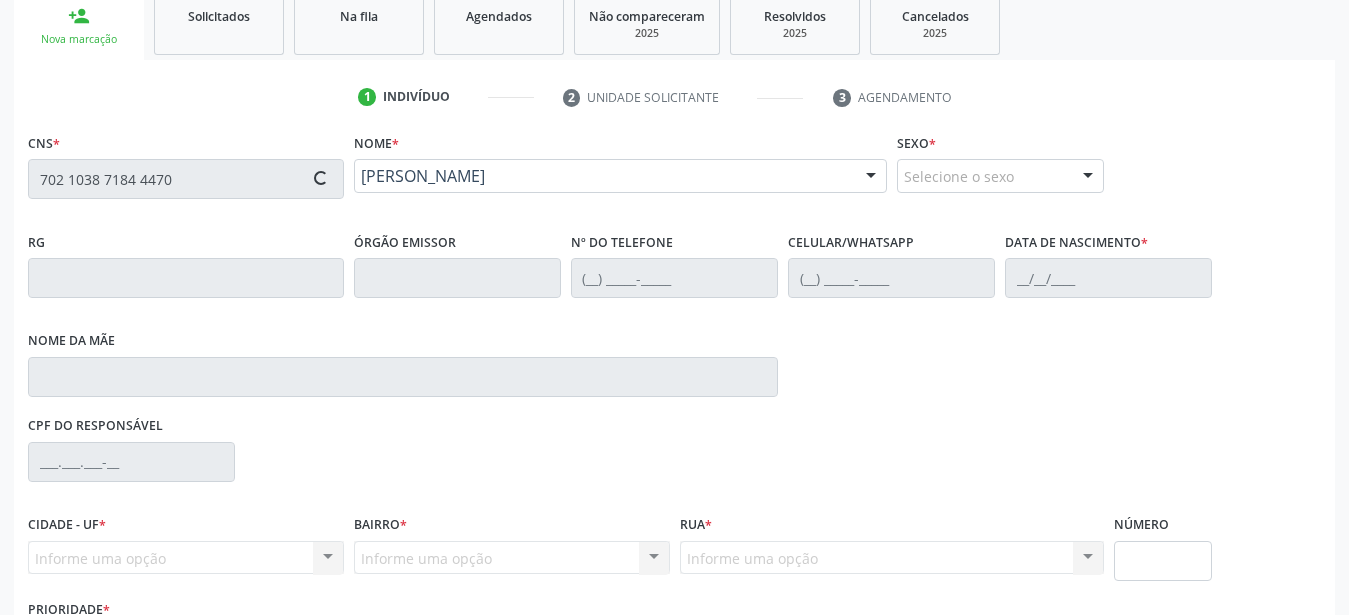 type on "(87) 99620-5105" 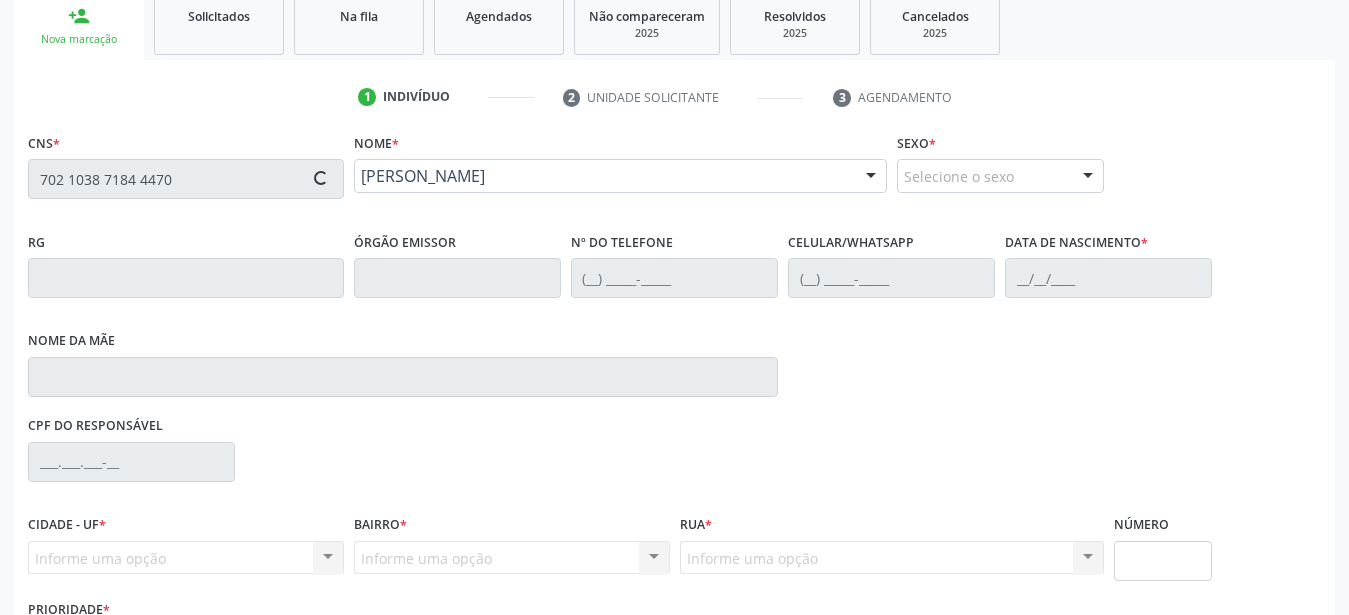 type on "Maria Julia Rodrigues" 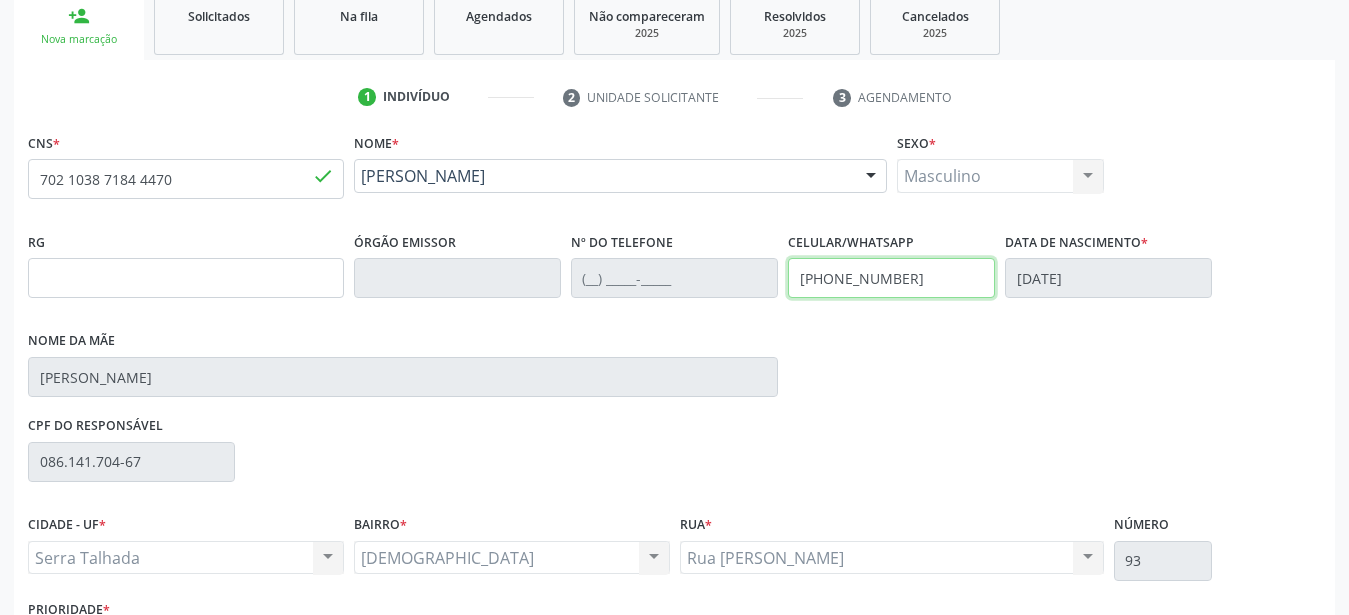 drag, startPoint x: 971, startPoint y: 272, endPoint x: 628, endPoint y: 265, distance: 343.0714 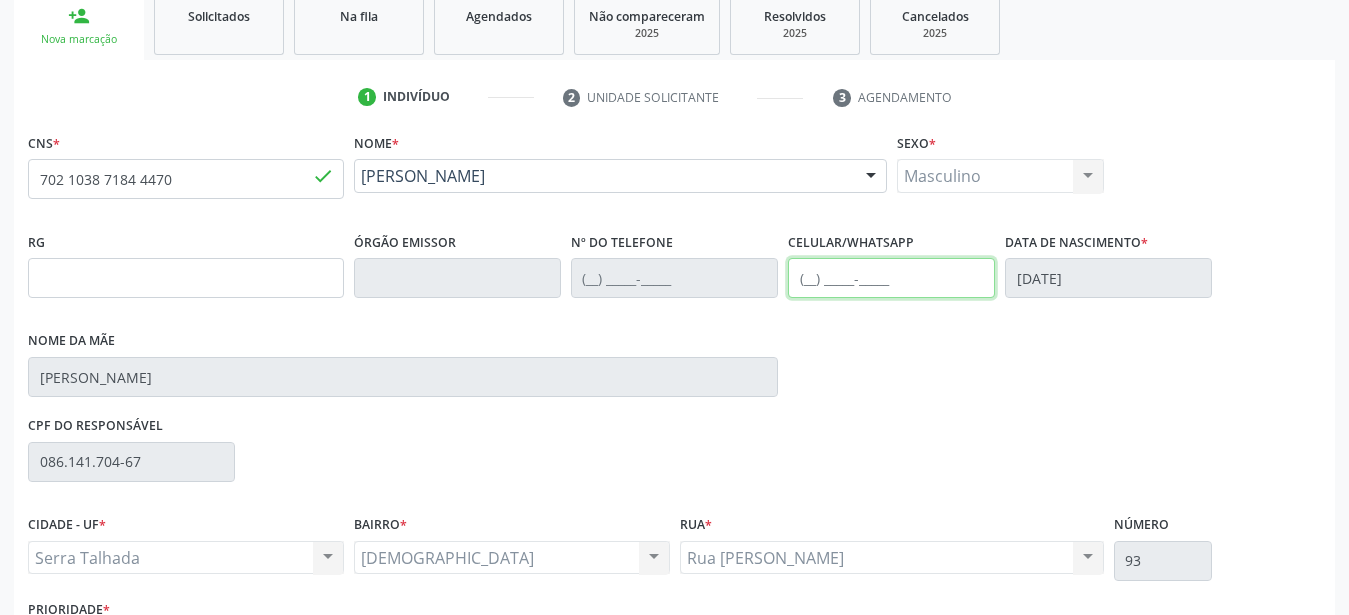 scroll, scrollTop: 455, scrollLeft: 0, axis: vertical 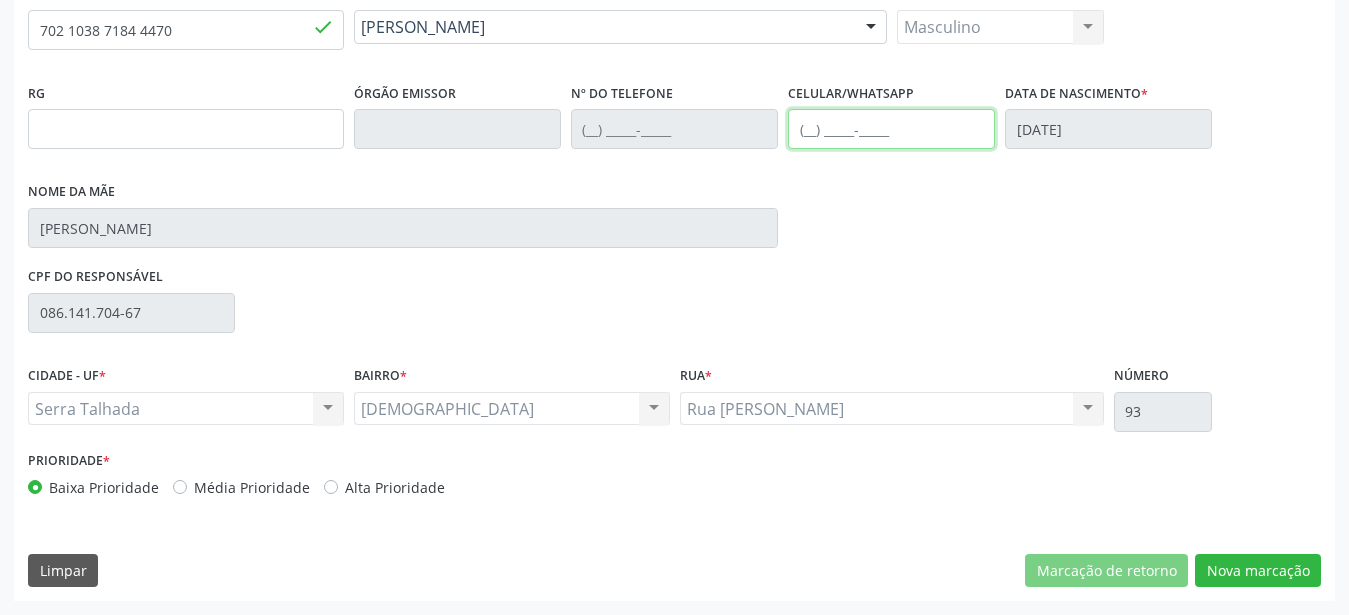 type 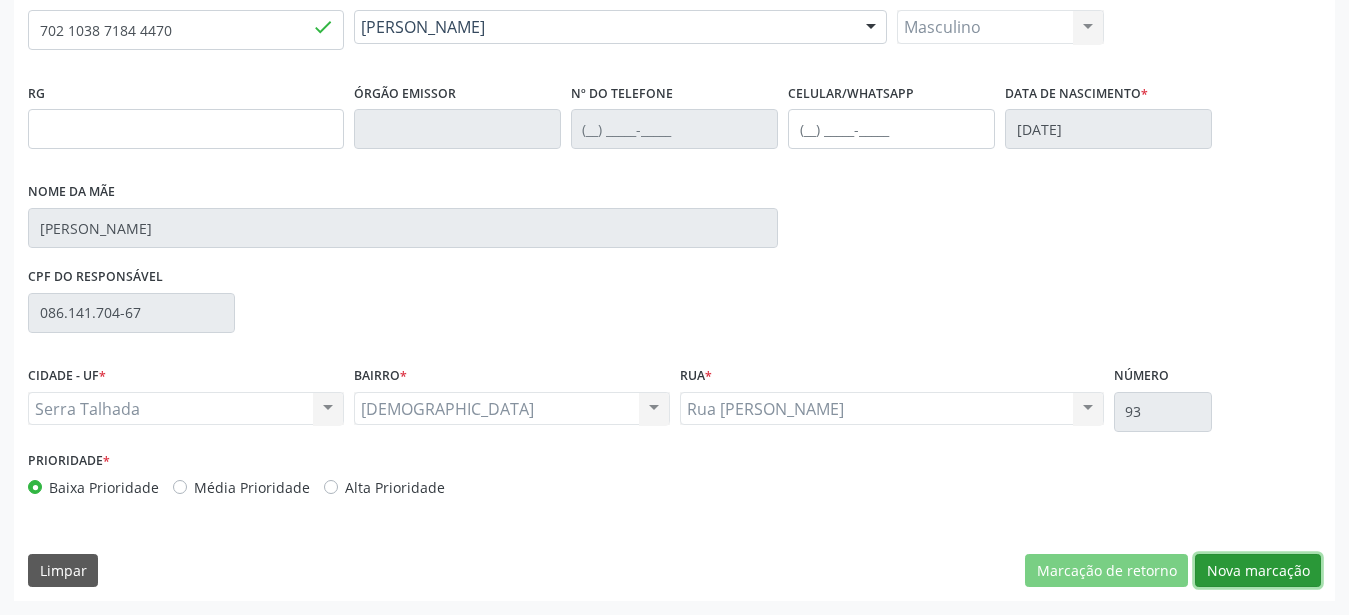 click on "Nova marcação" at bounding box center (1258, 571) 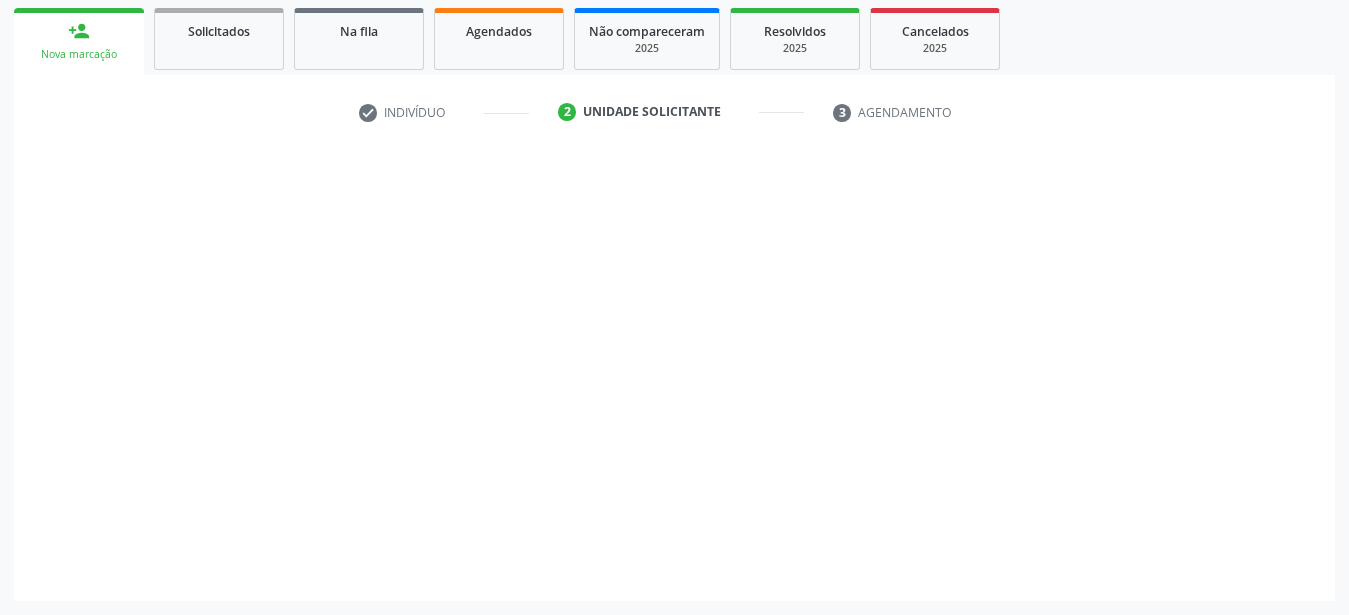 scroll, scrollTop: 307, scrollLeft: 0, axis: vertical 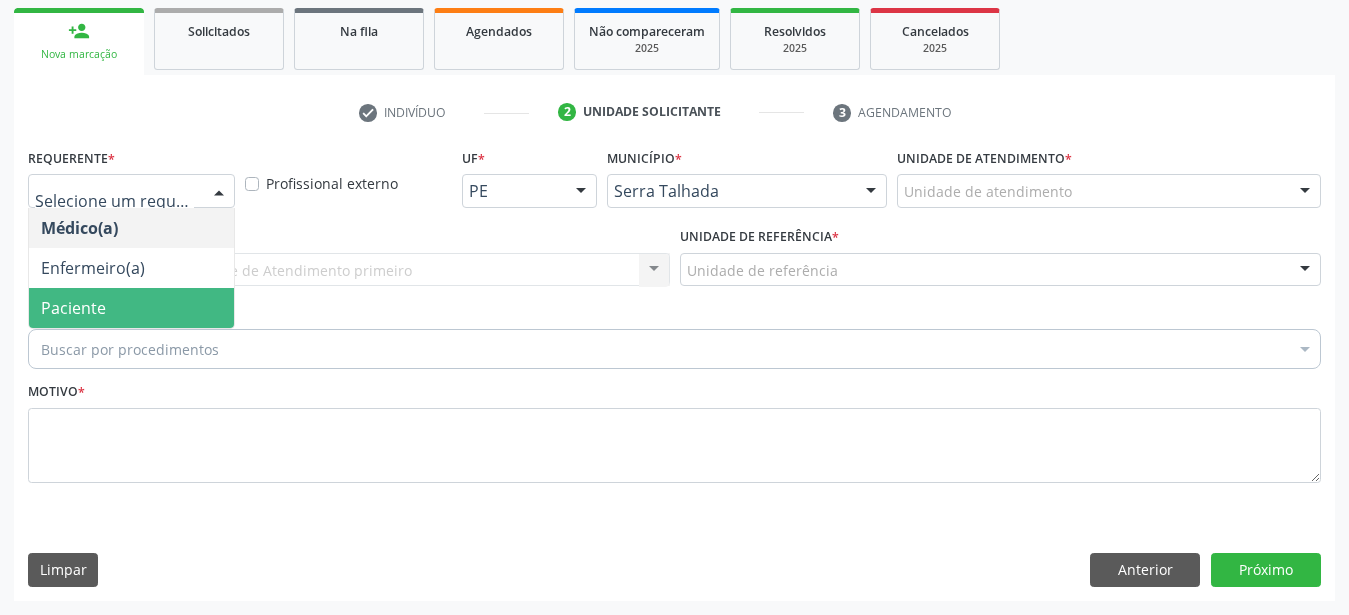 click on "Paciente" at bounding box center (131, 308) 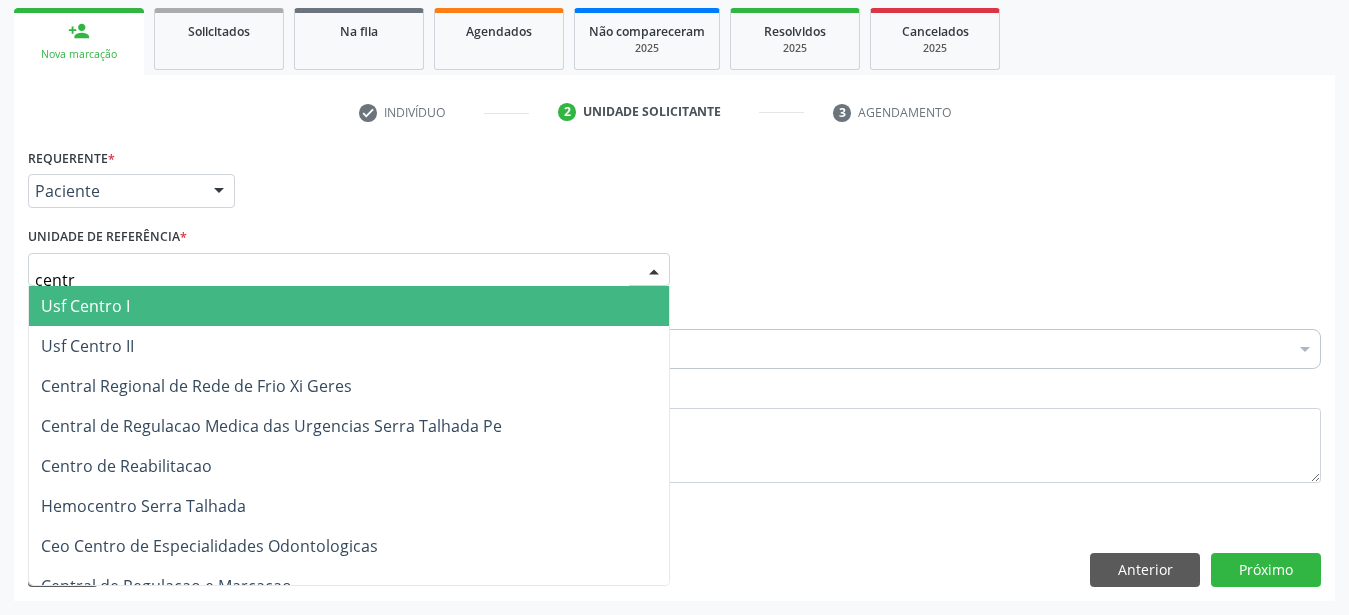type on "centro" 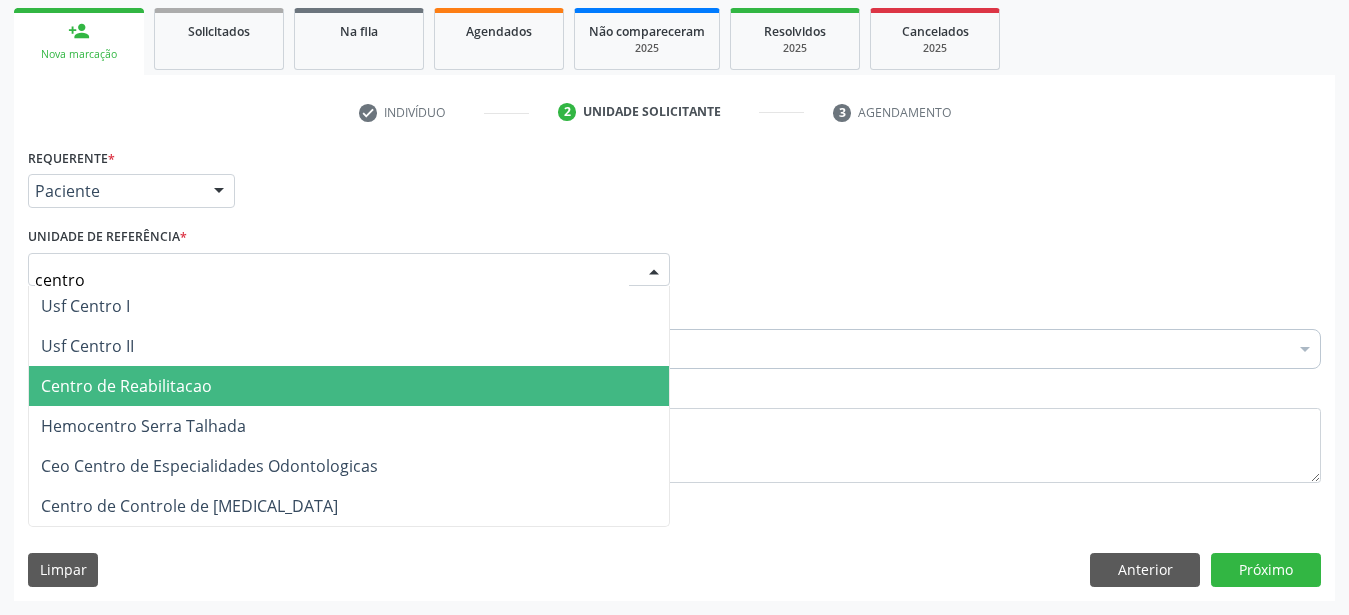 click on "Centro de Reabilitacao" at bounding box center (126, 386) 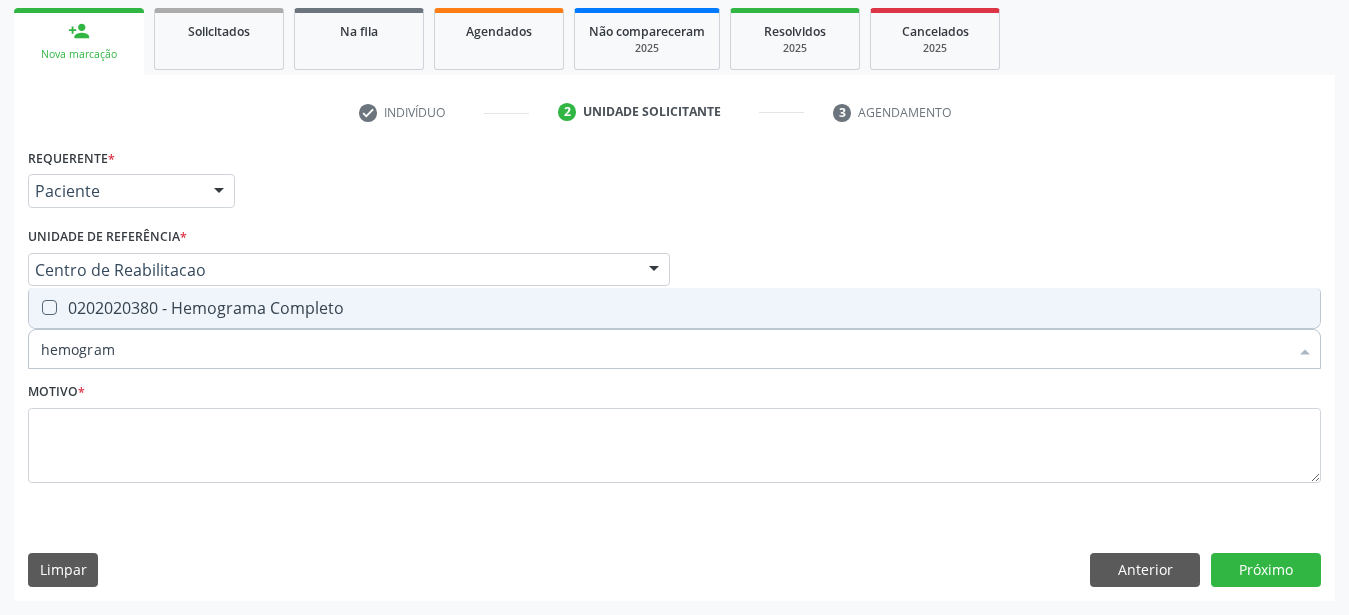 type on "hemograma" 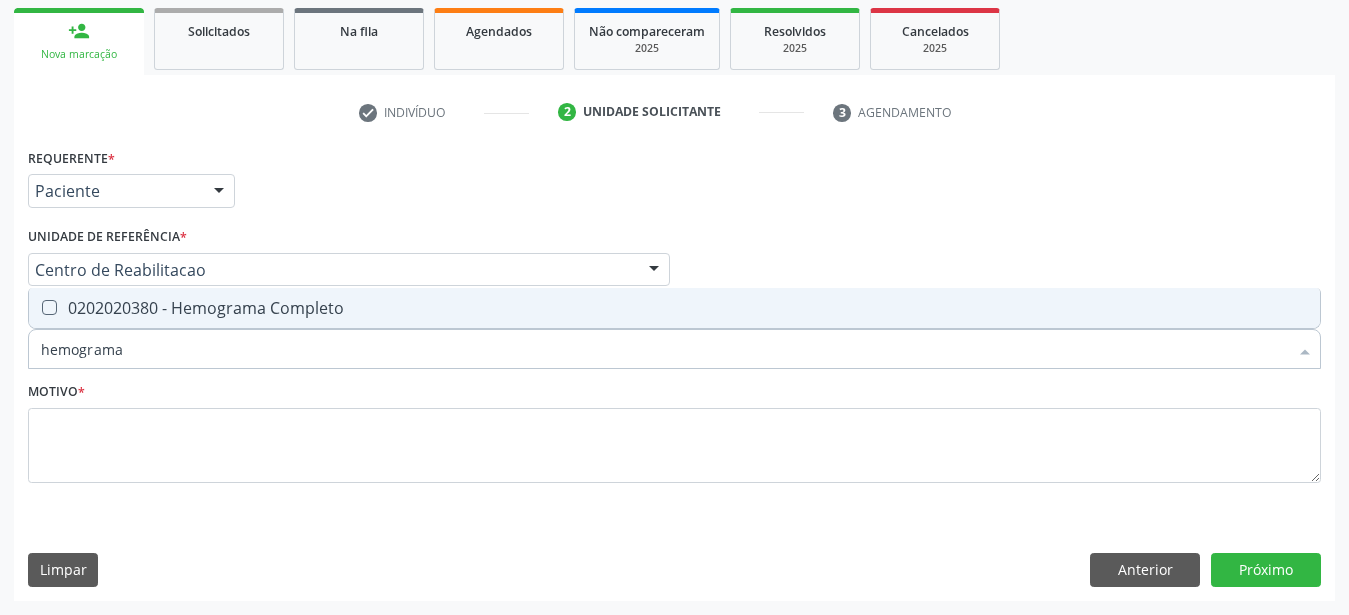 click at bounding box center (49, 307) 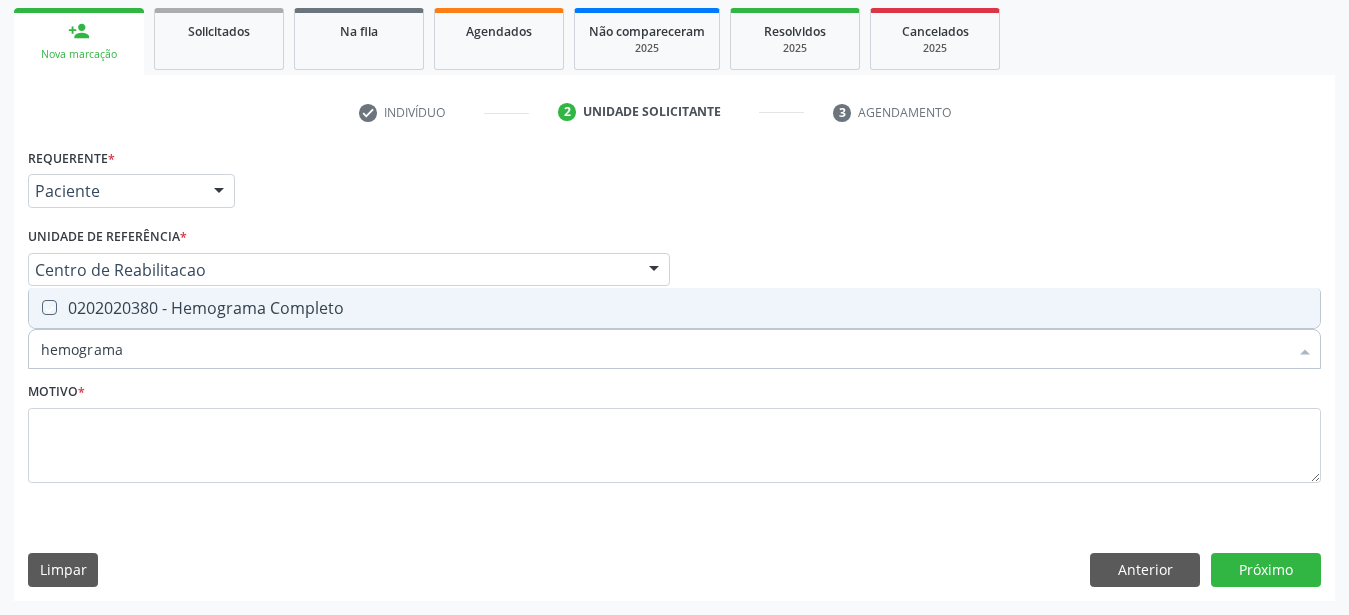 click at bounding box center [35, 307] 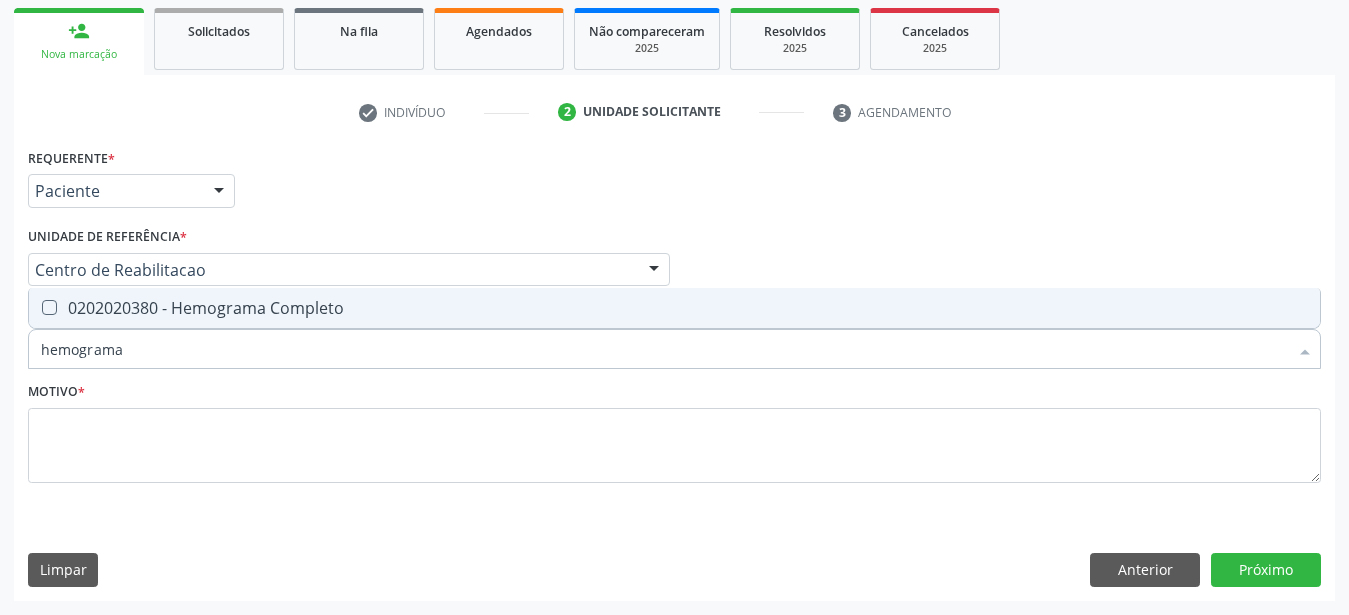 checkbox on "true" 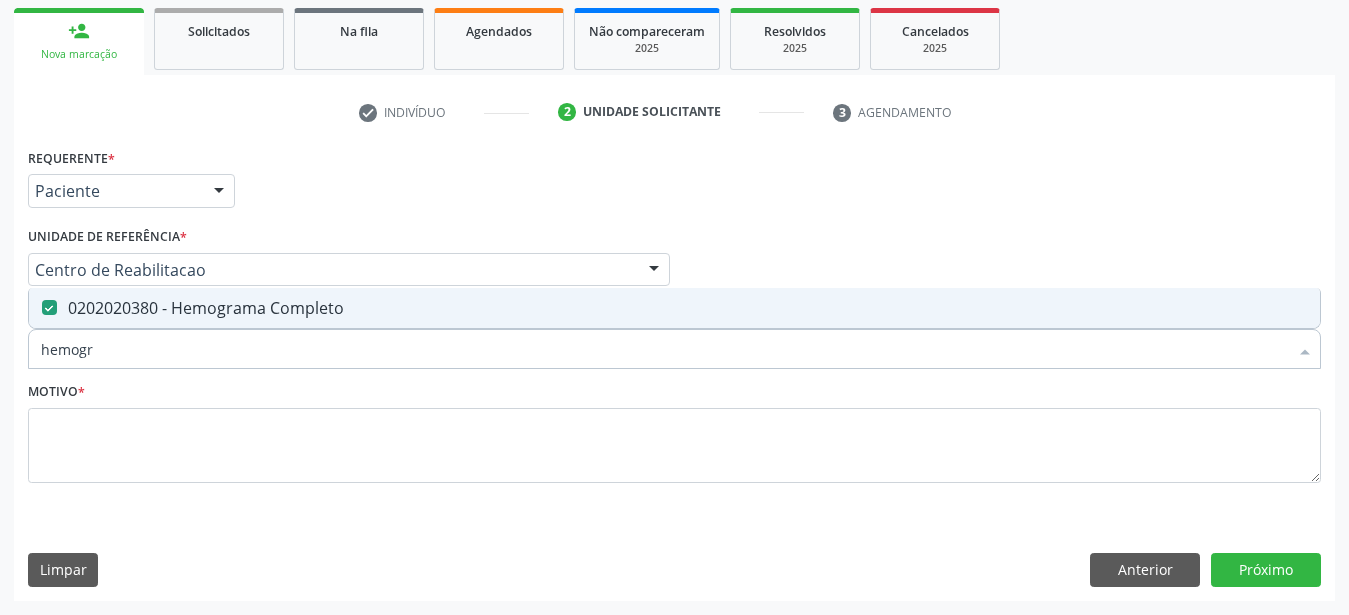 type on "hemog" 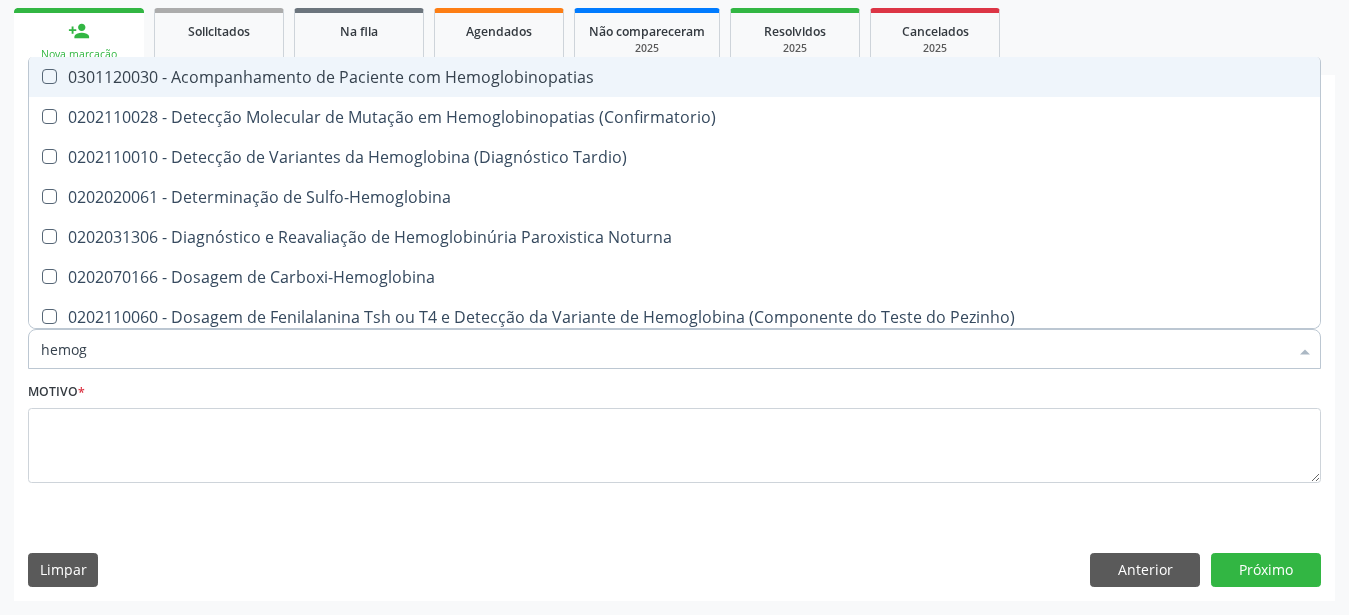 type on "hemo" 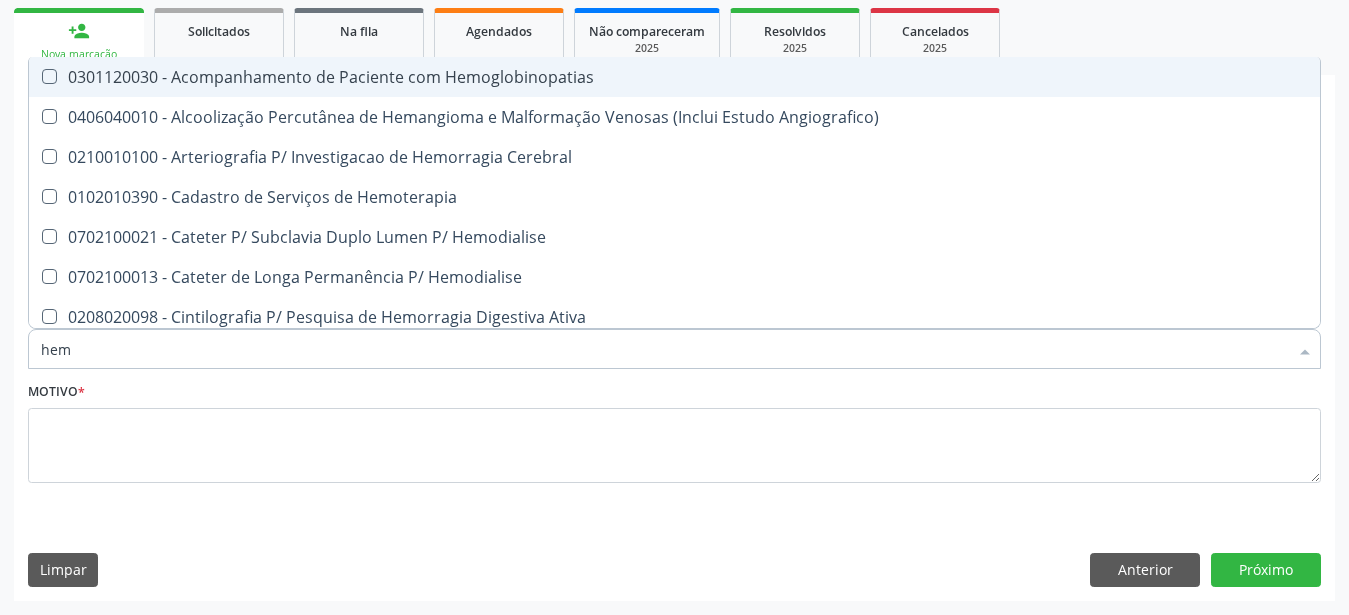 type on "he" 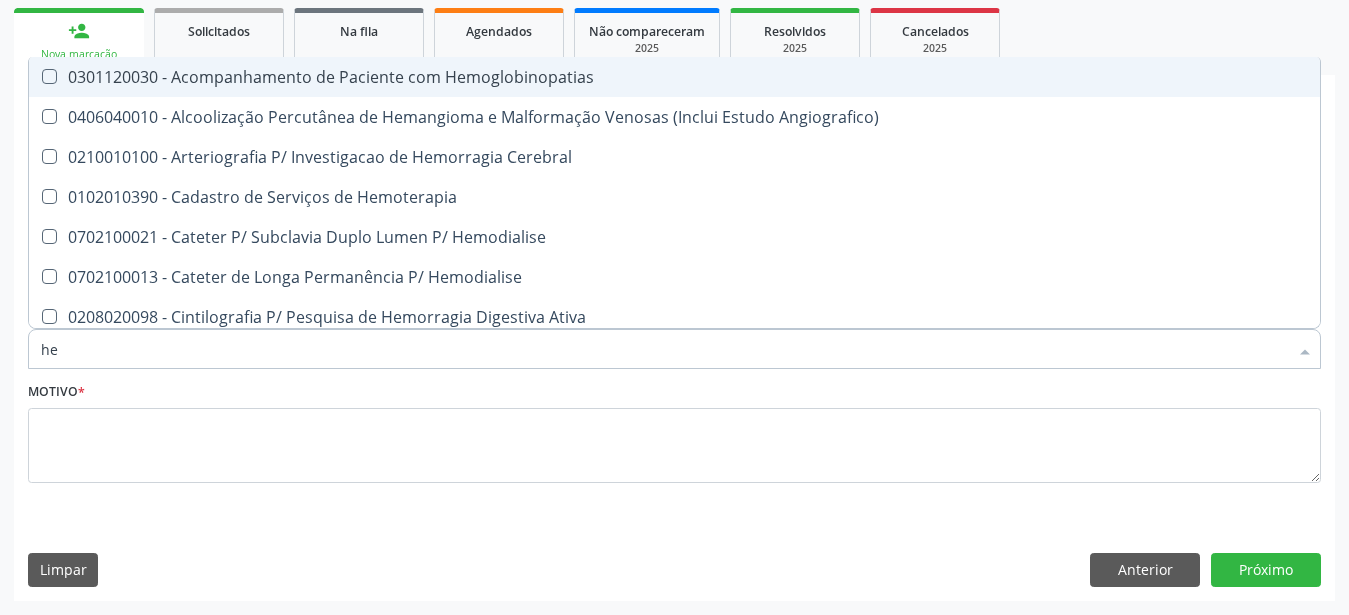 type on "h" 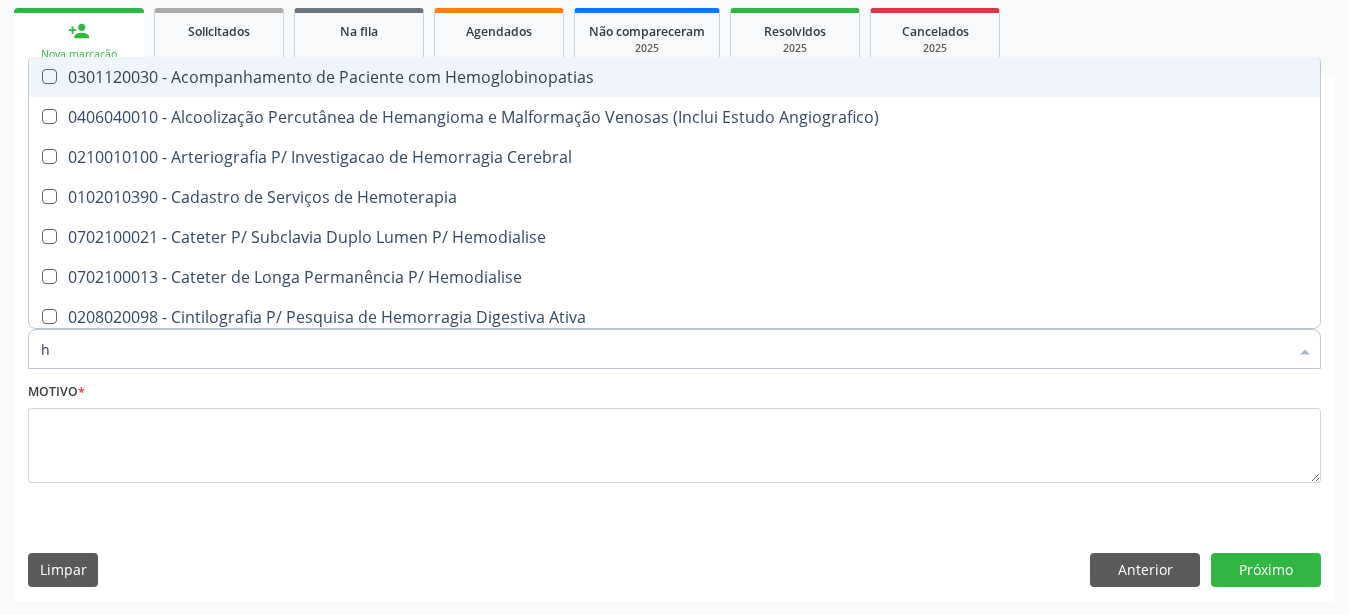 checkbox on "false" 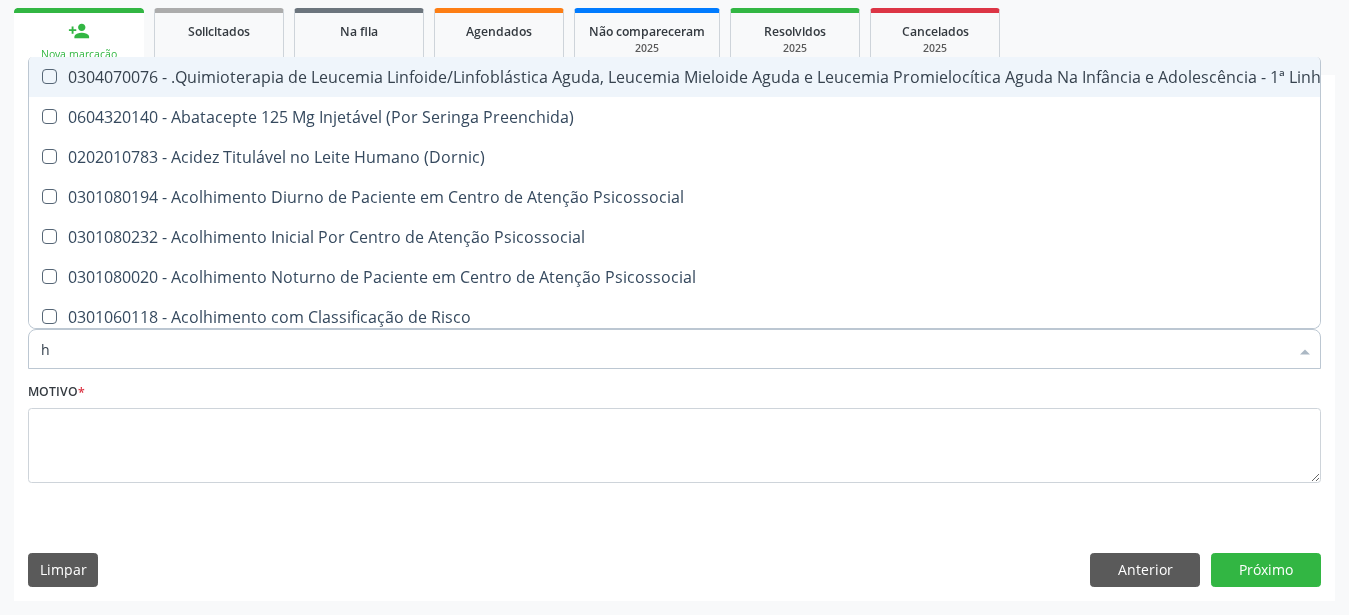 type 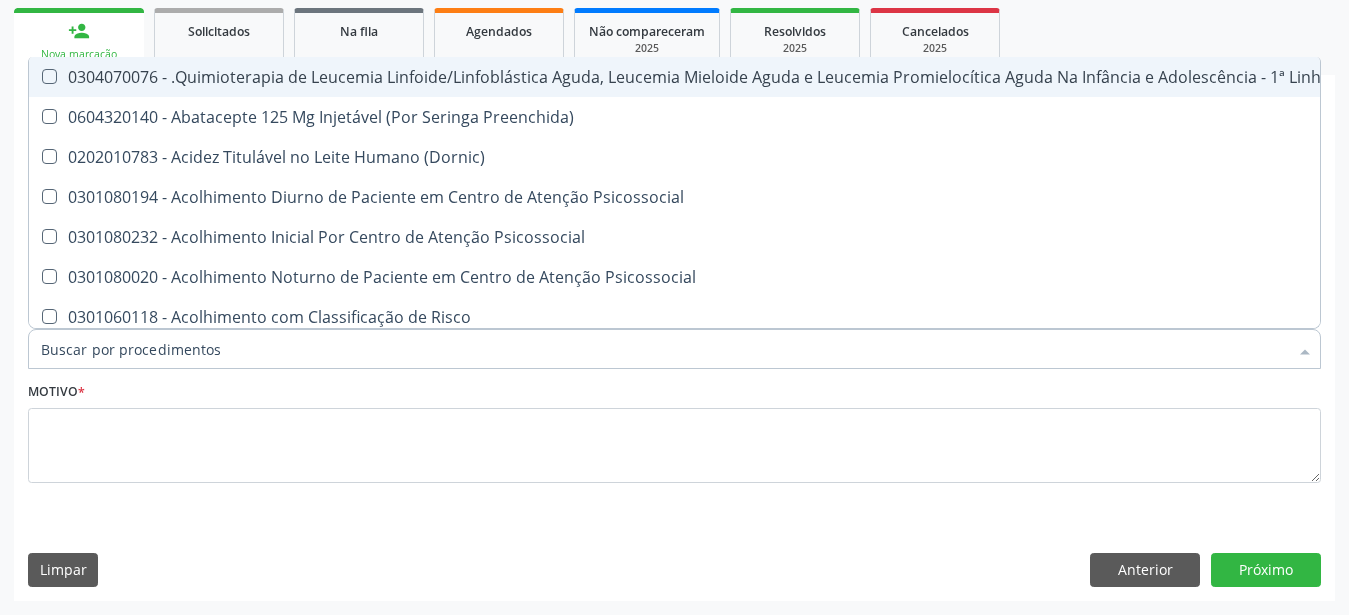 checkbox on "false" 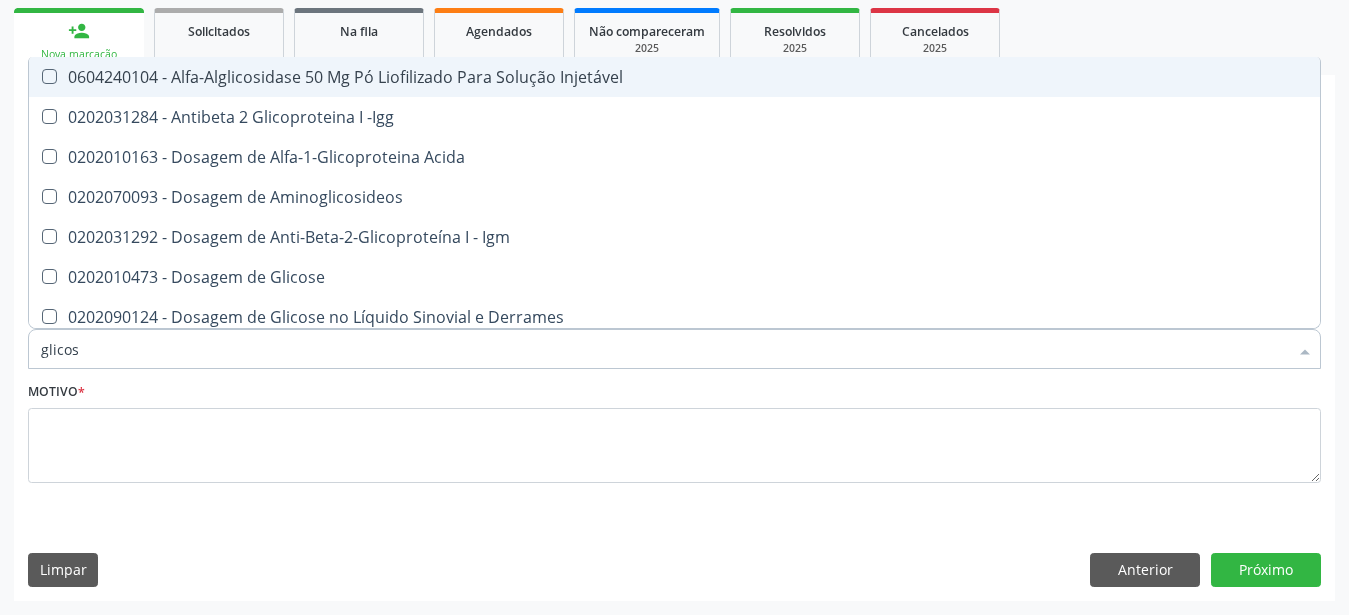 type on "glicose" 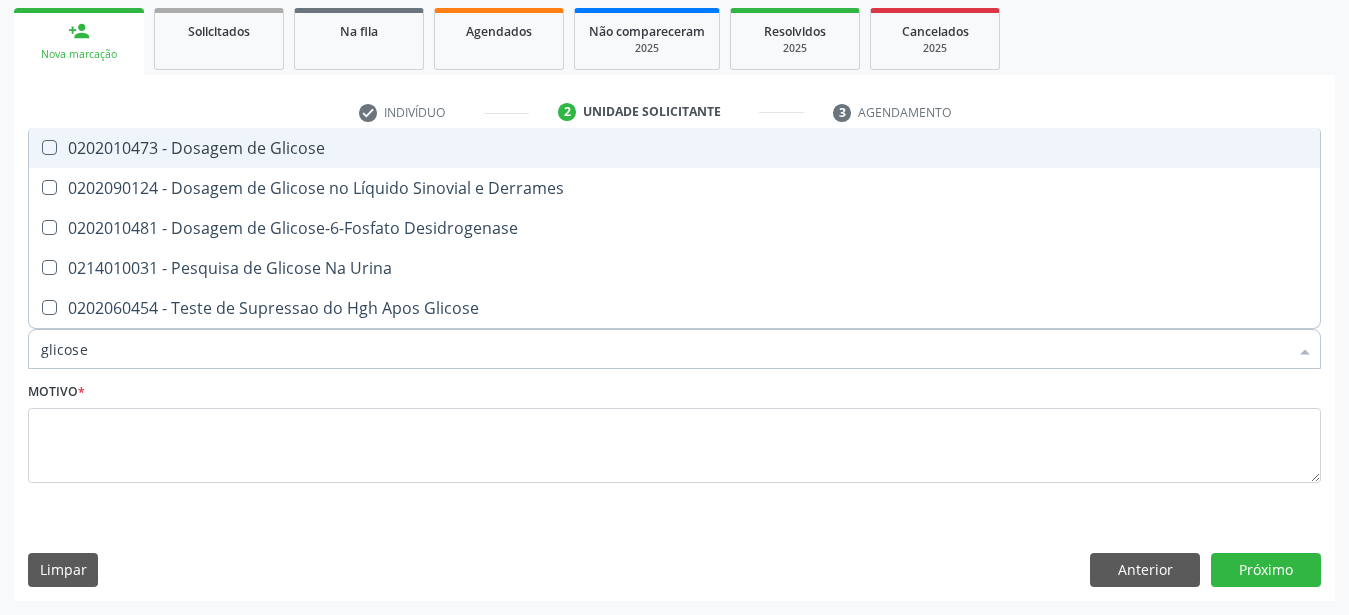 click at bounding box center (49, 147) 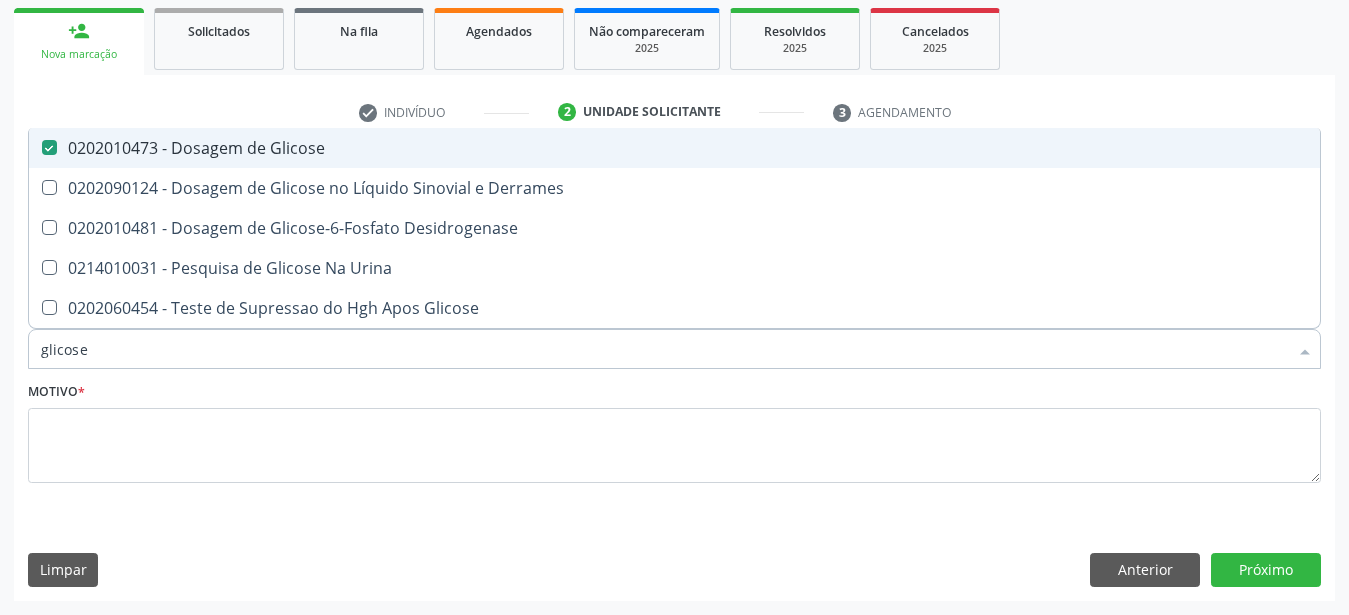 type on "glicos" 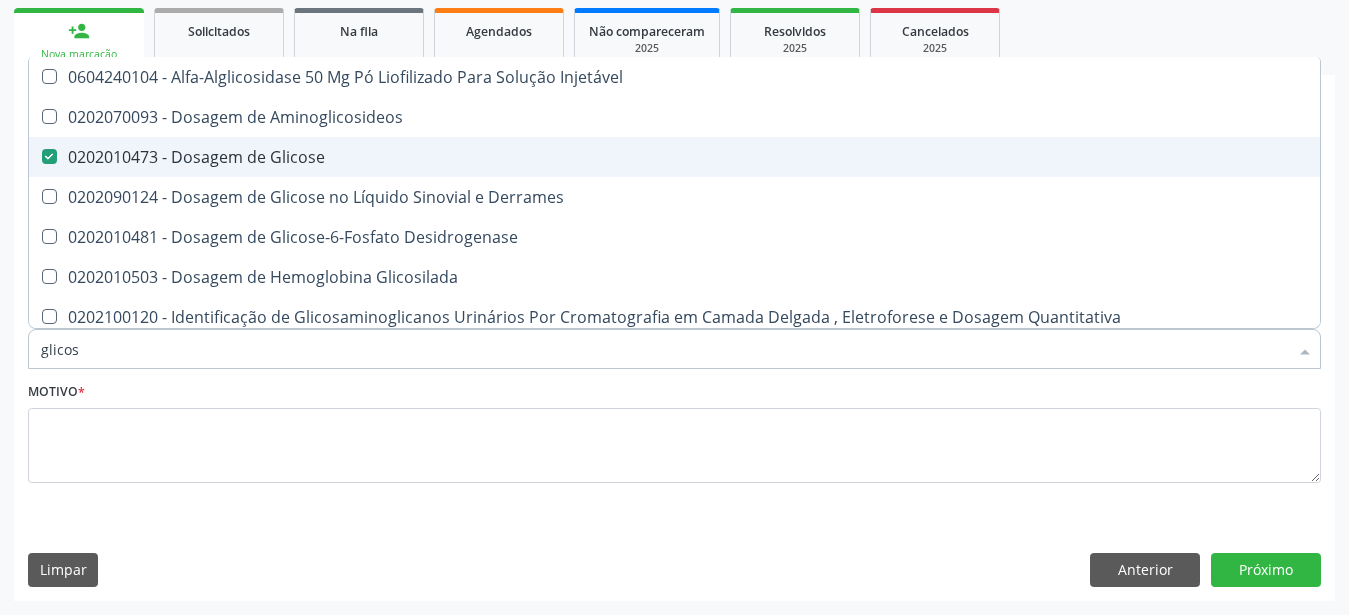 type on "glico" 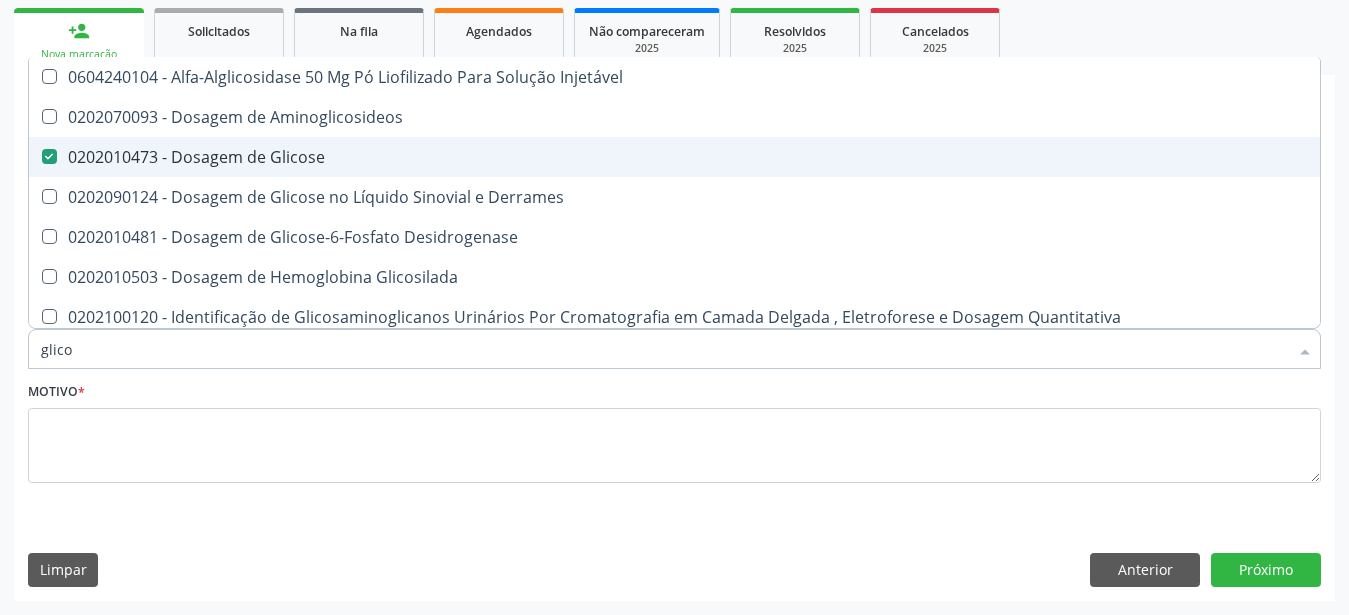 checkbox on "false" 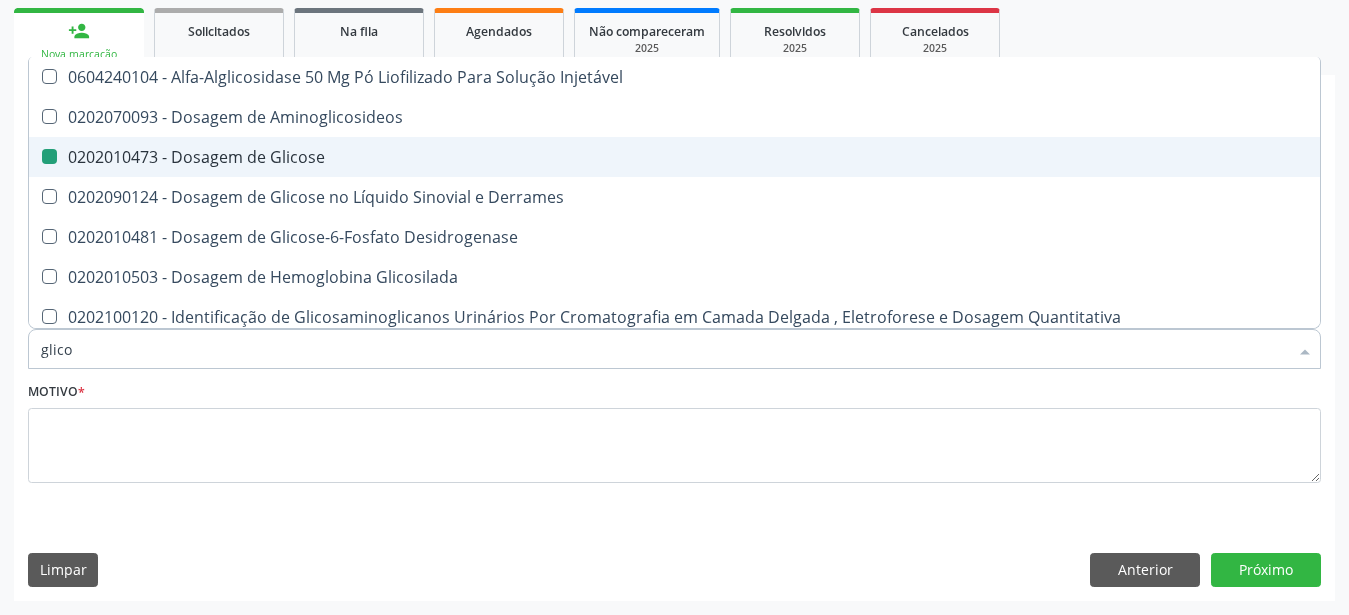 type on "glic" 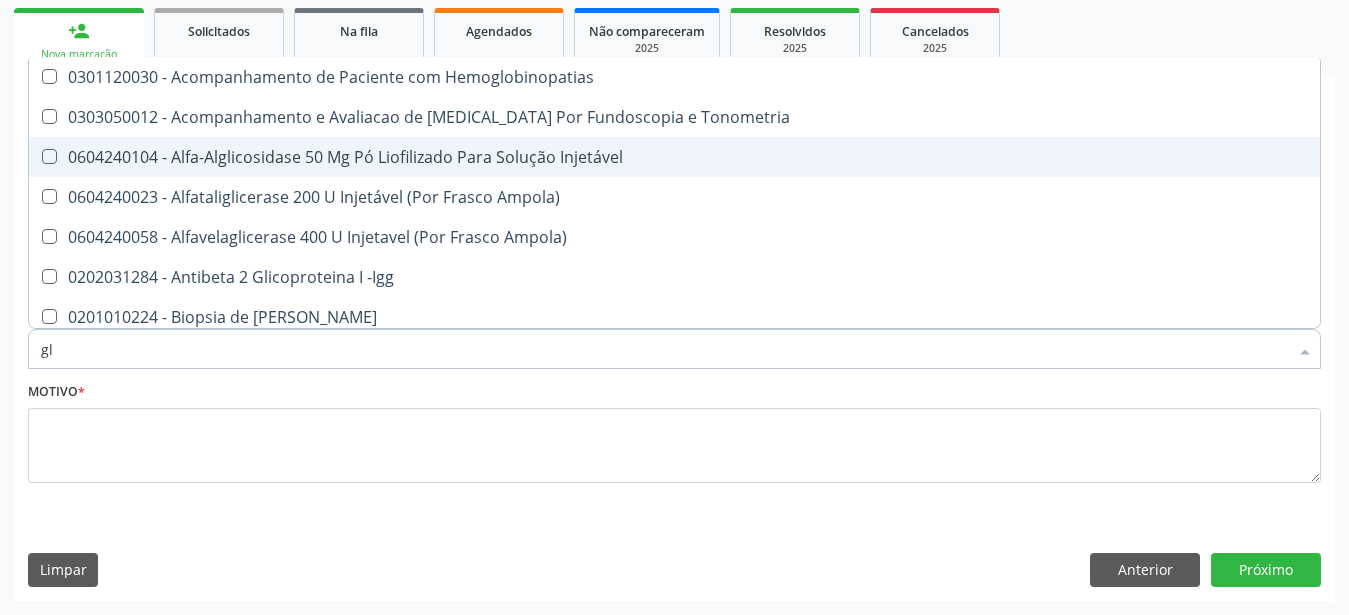 type on "g" 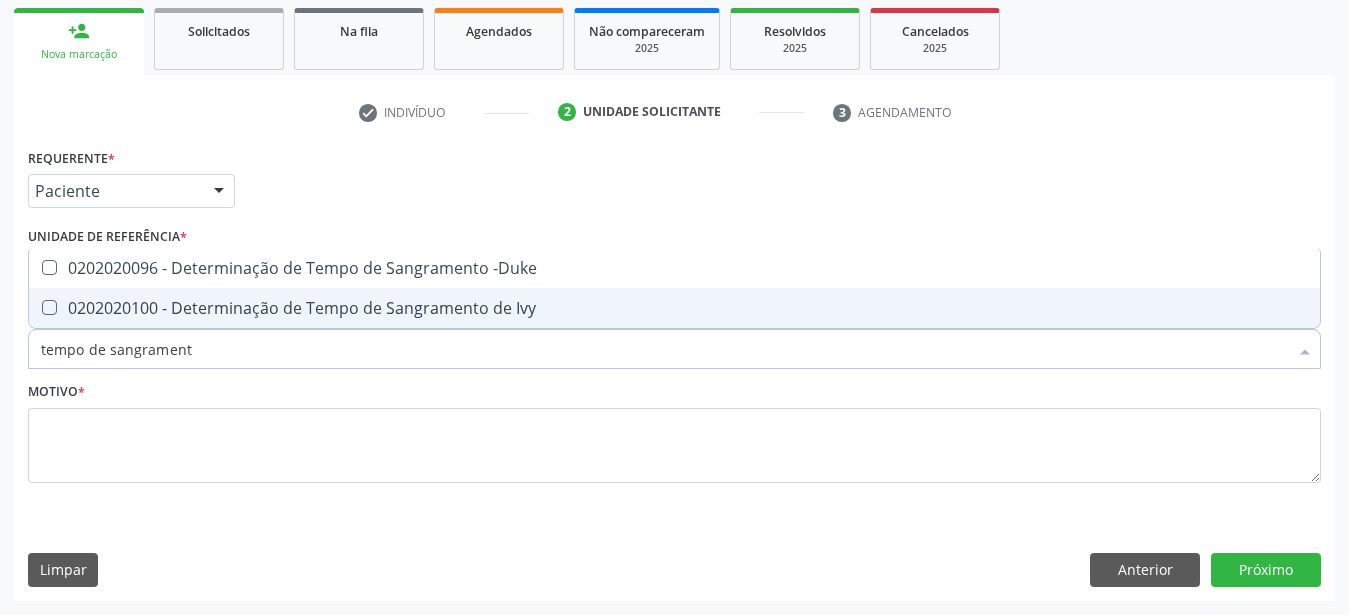 type on "tempo de sangramento" 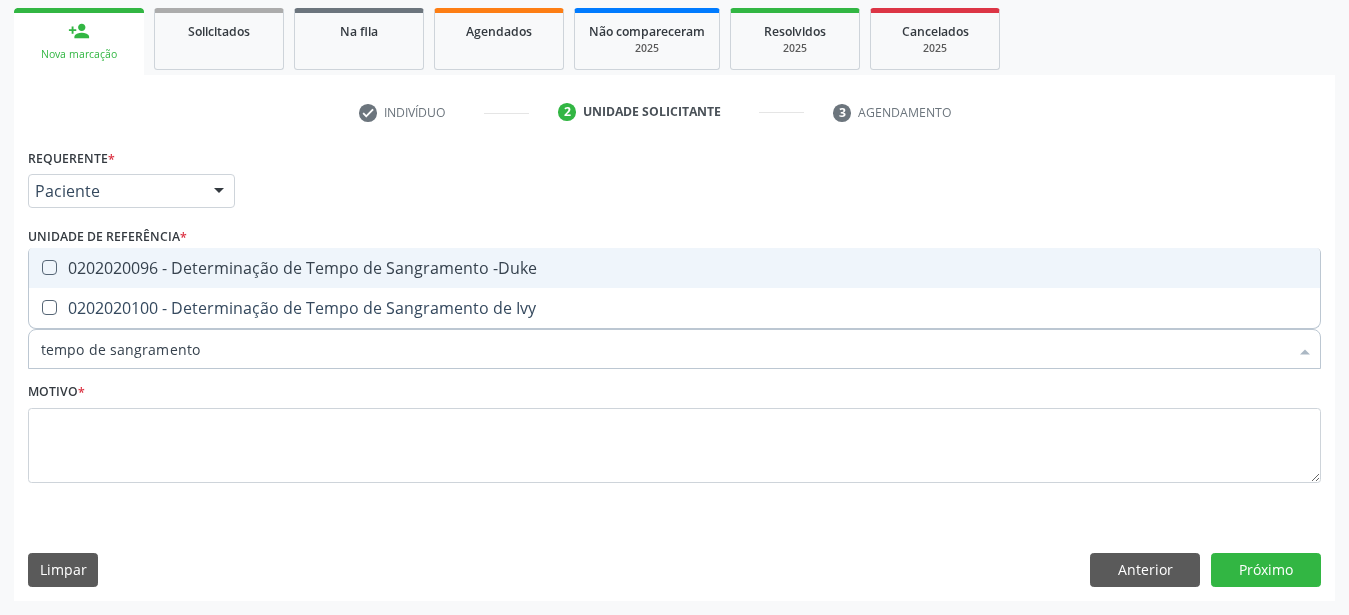 click on "0202020096 - Determinação de Tempo de Sangramento -Duke" at bounding box center (674, 268) 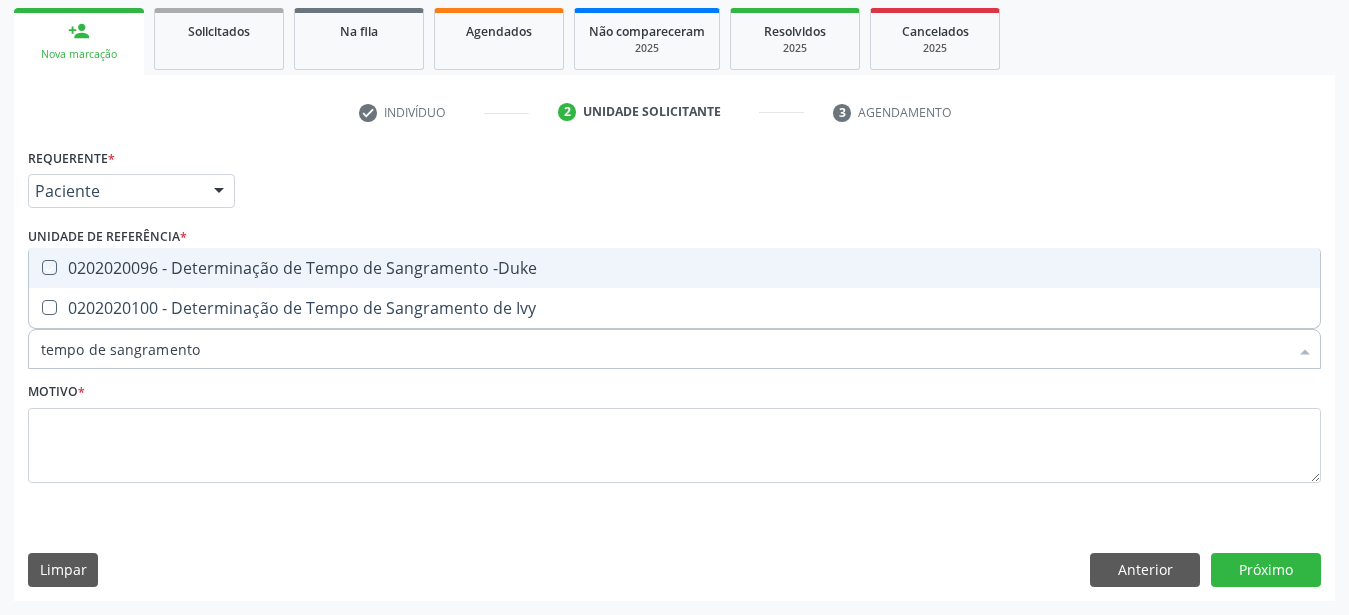 checkbox on "true" 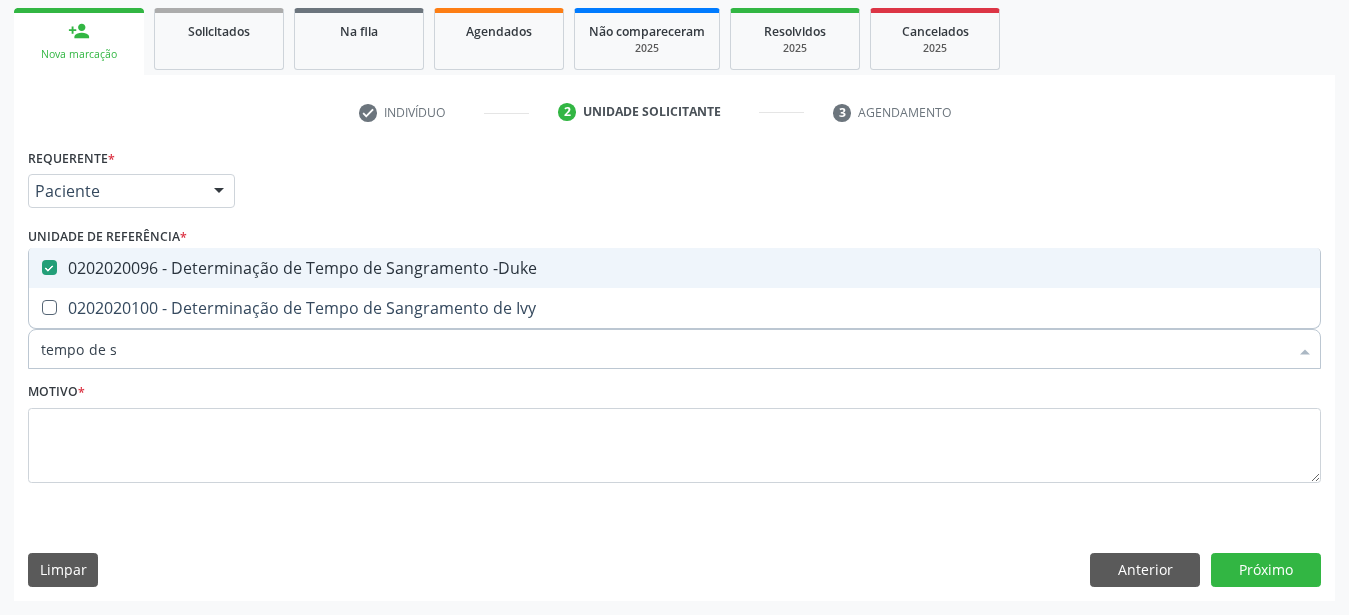 type on "tempo de" 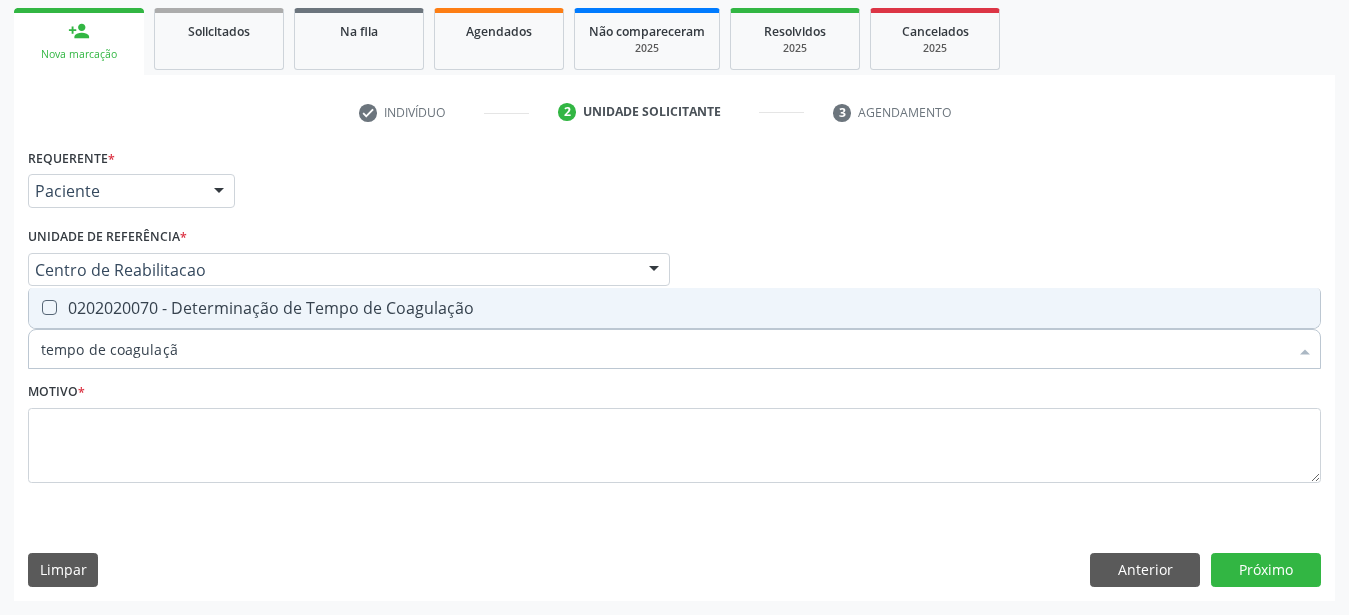 type on "tempo de coagulação" 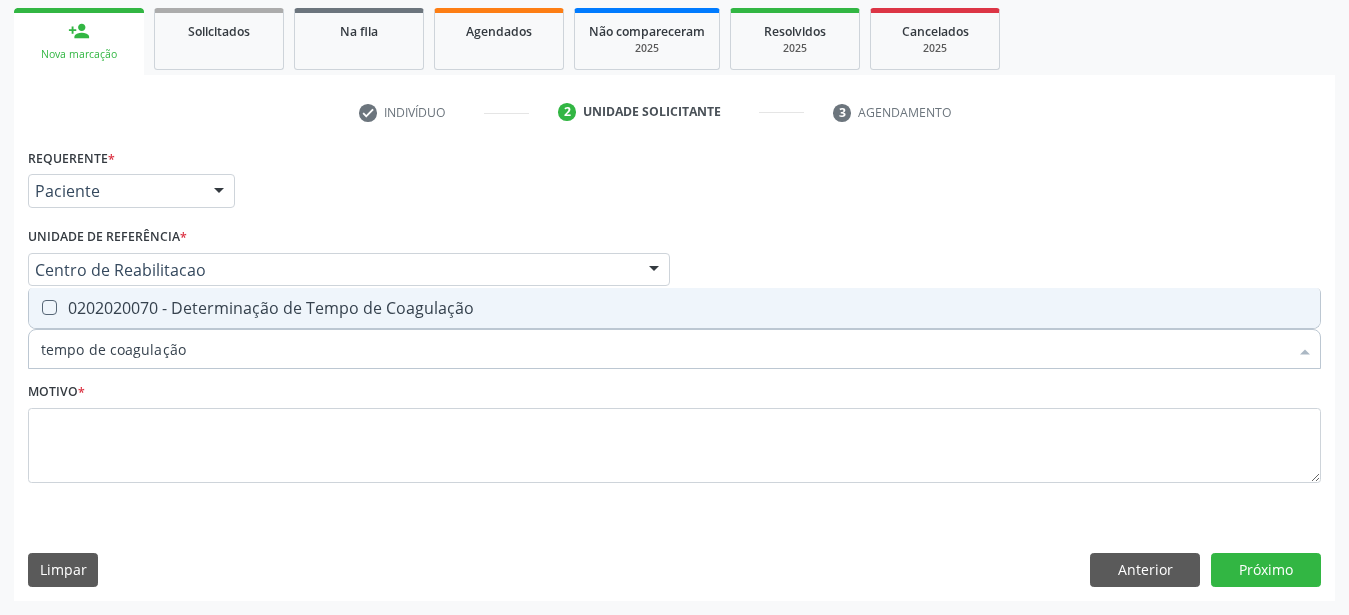 click on "0202020070 - Determinação de Tempo de Coagulação" at bounding box center (674, 308) 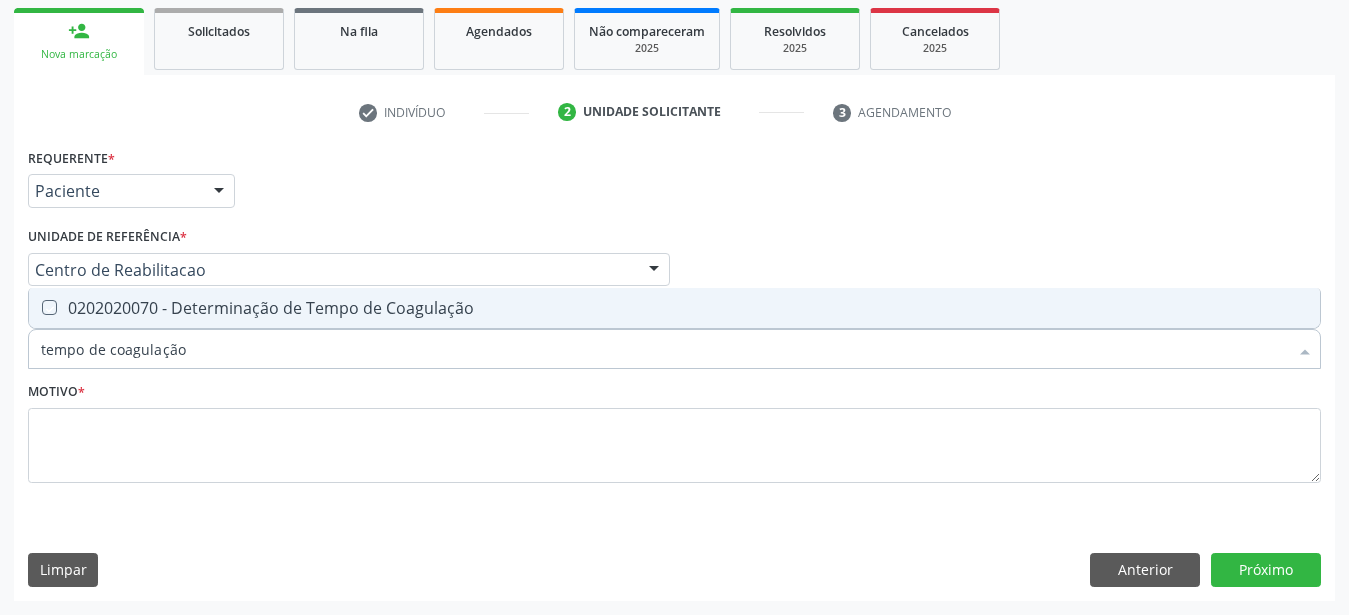 checkbox on "true" 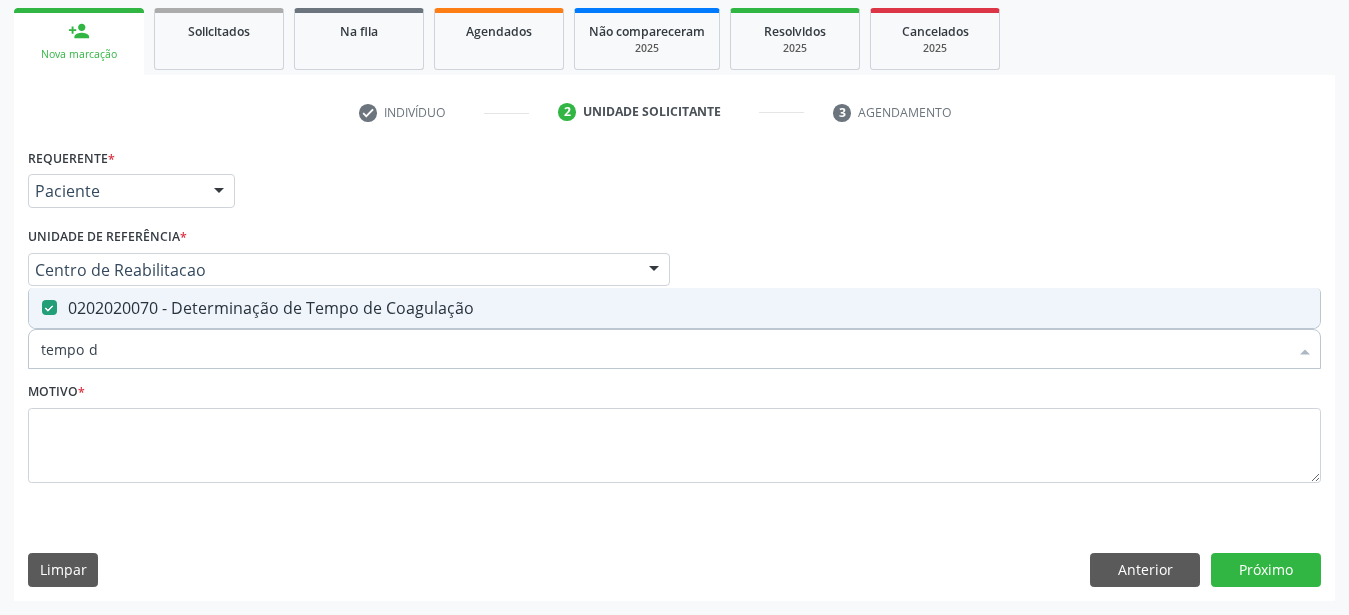 type on "tempo" 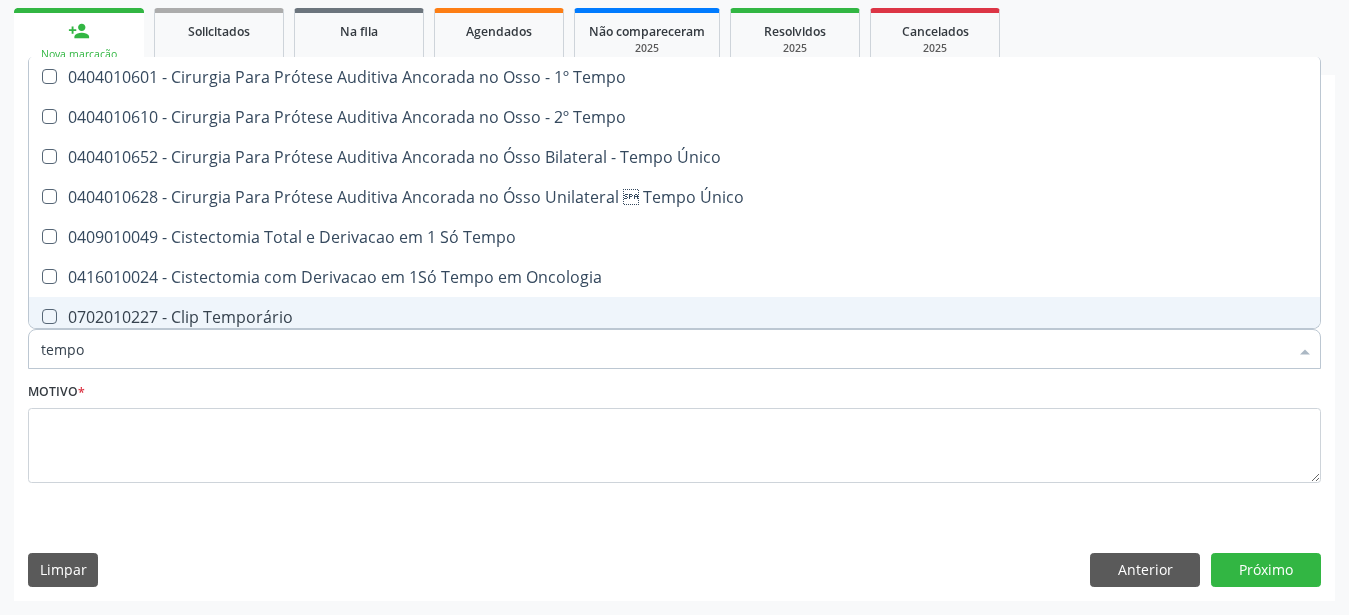 type on "temp" 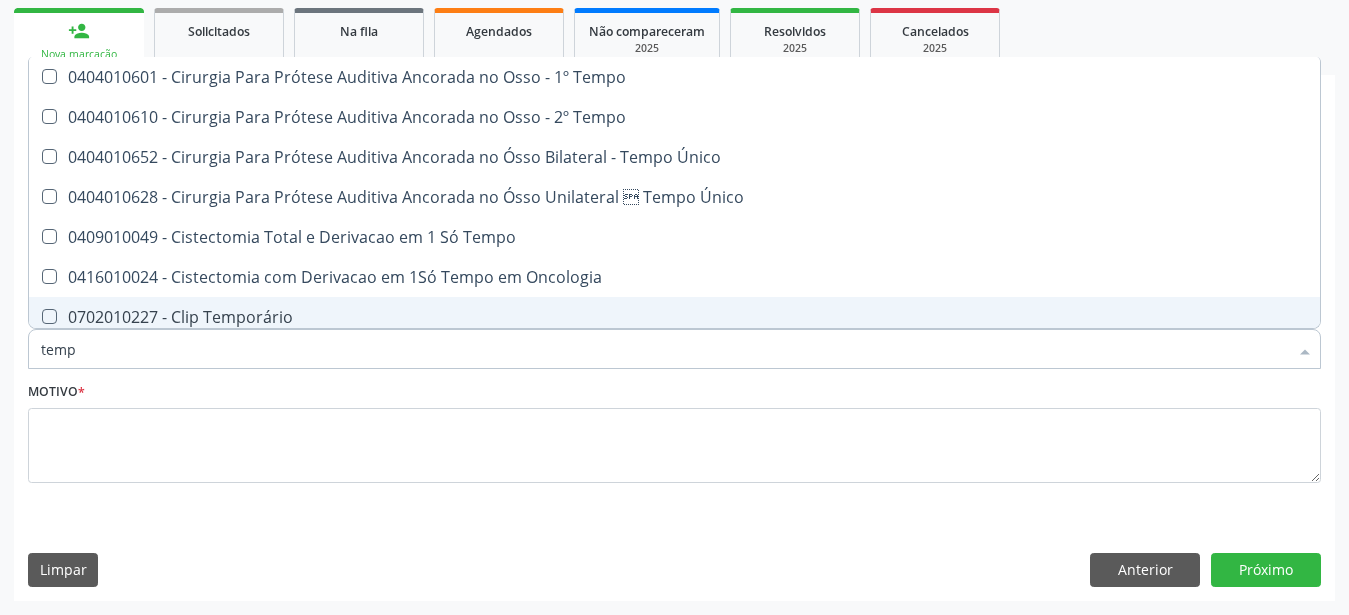 type on "tem" 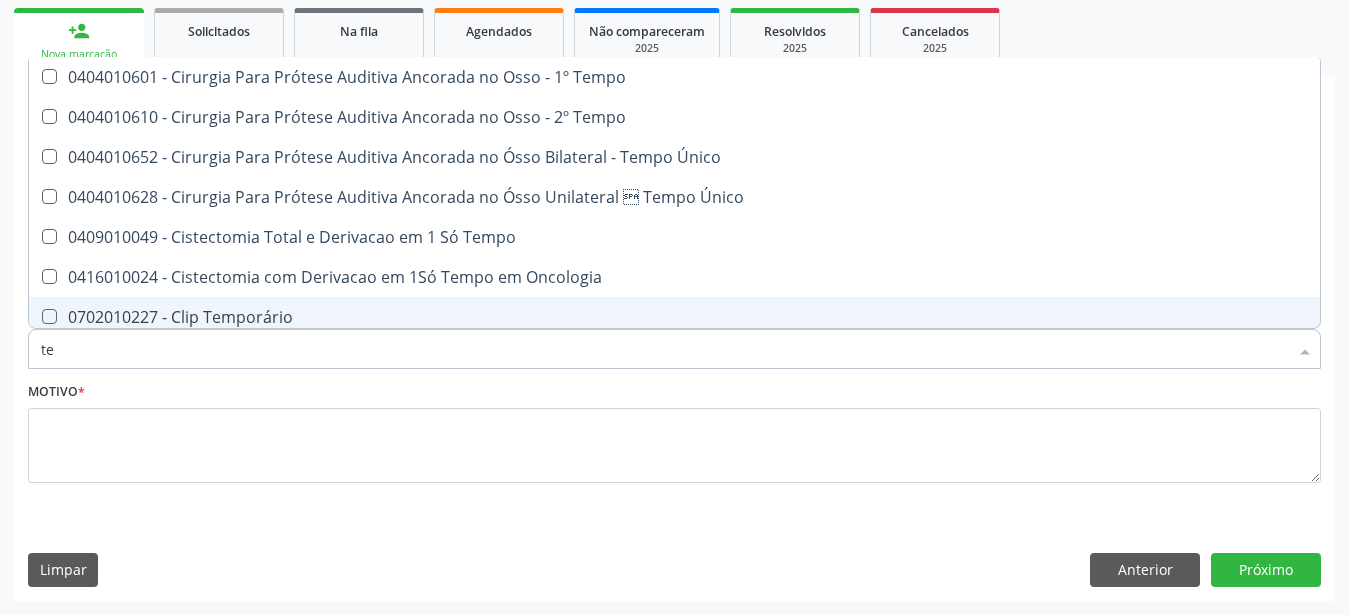type on "t" 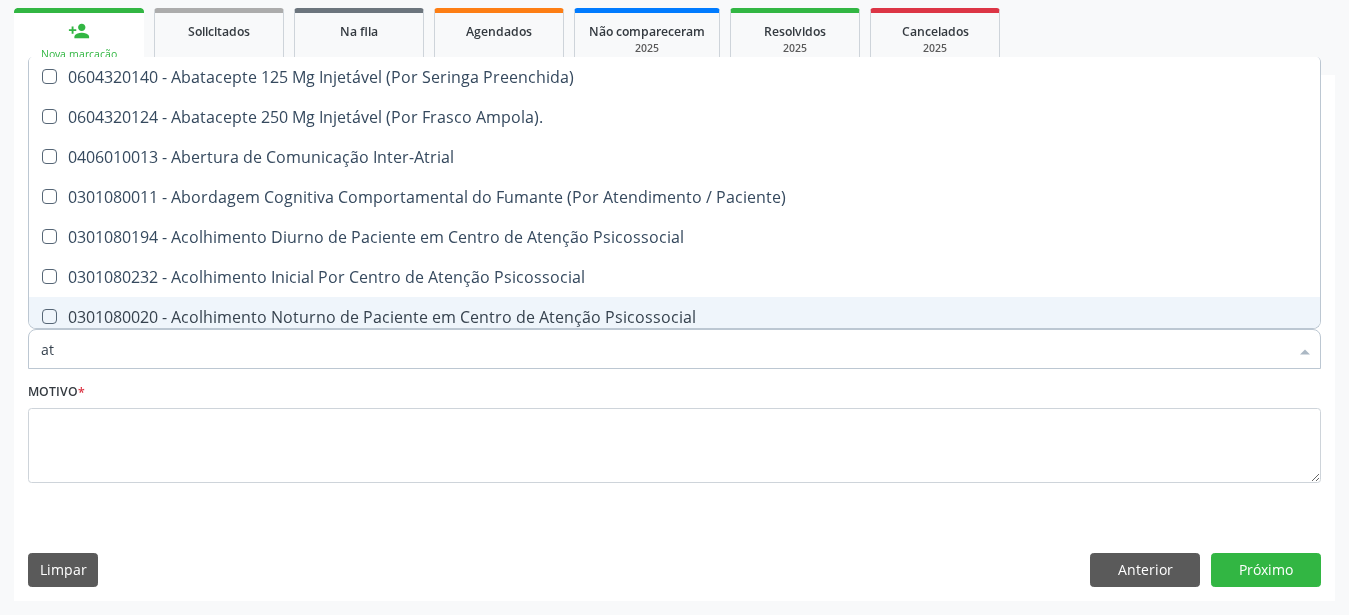 type on "a" 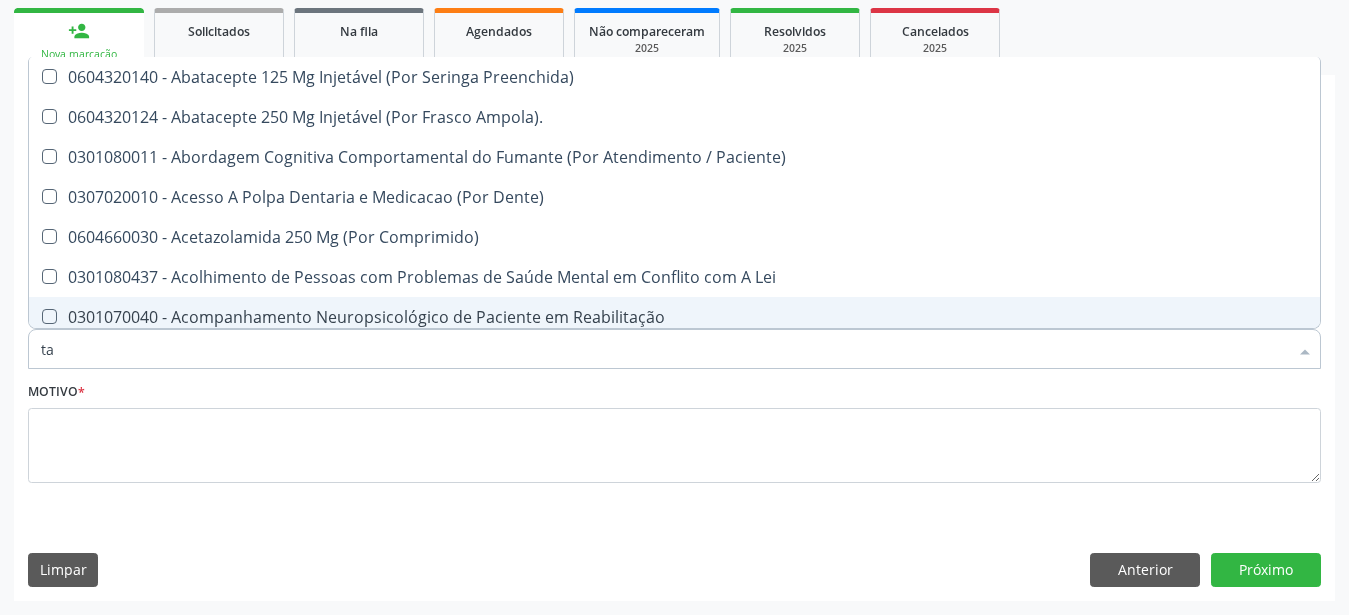 type on "tap" 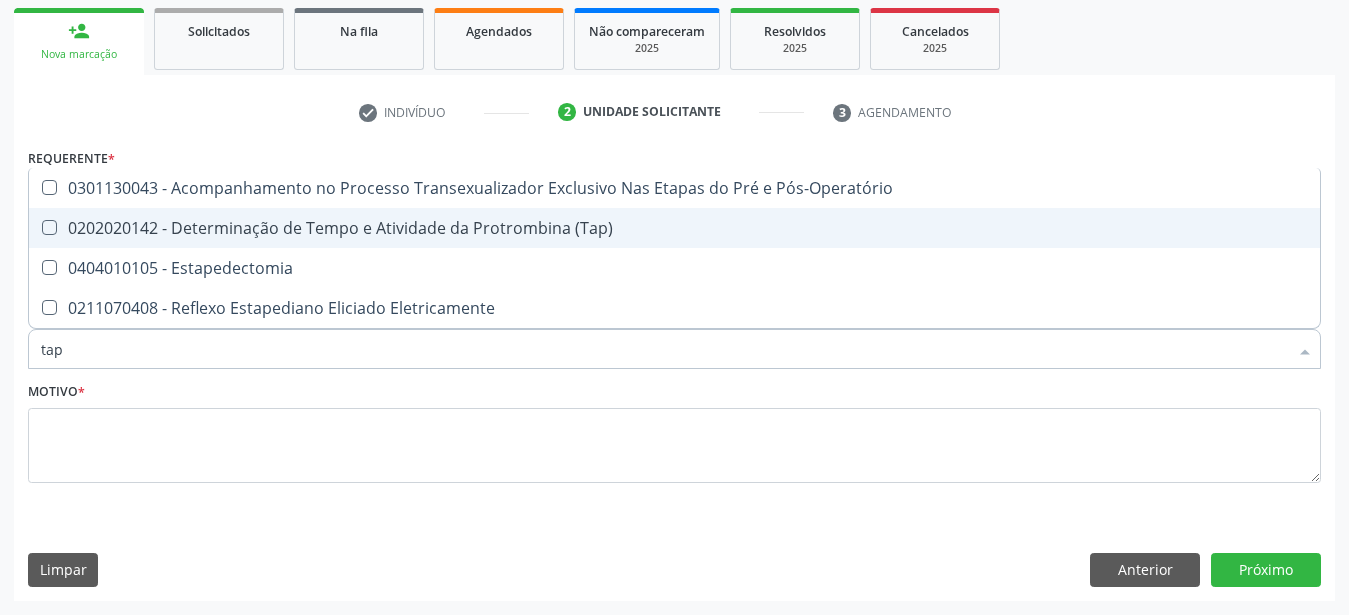 click at bounding box center [49, 227] 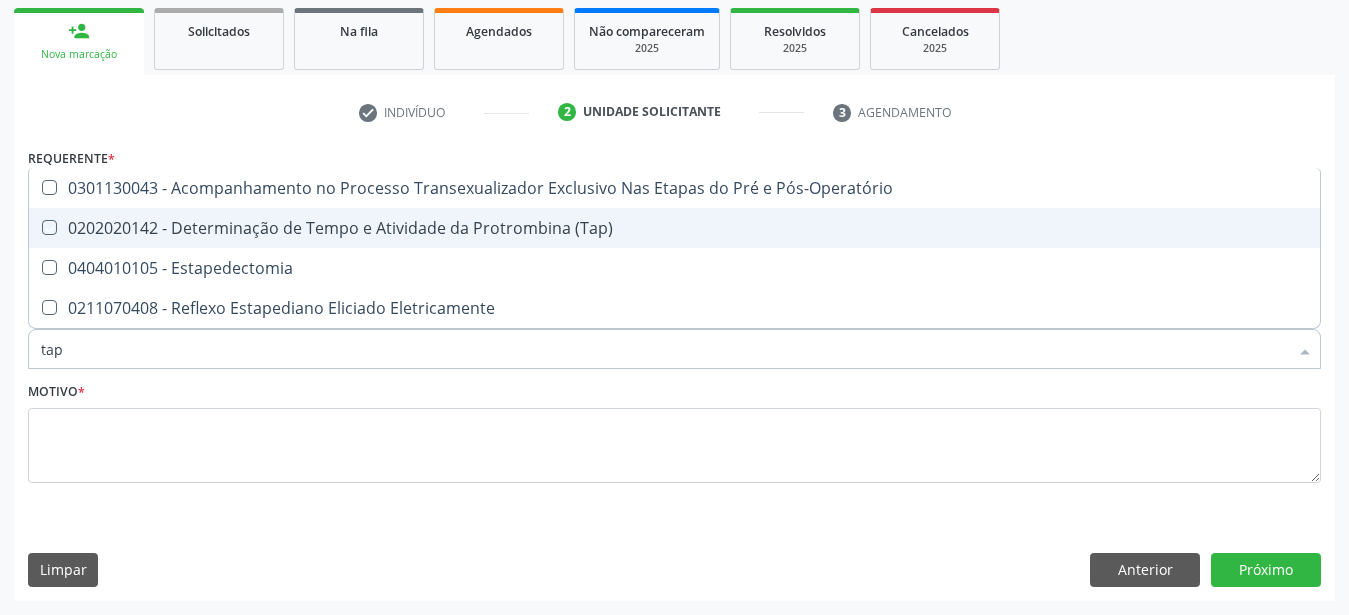 click at bounding box center (35, 227) 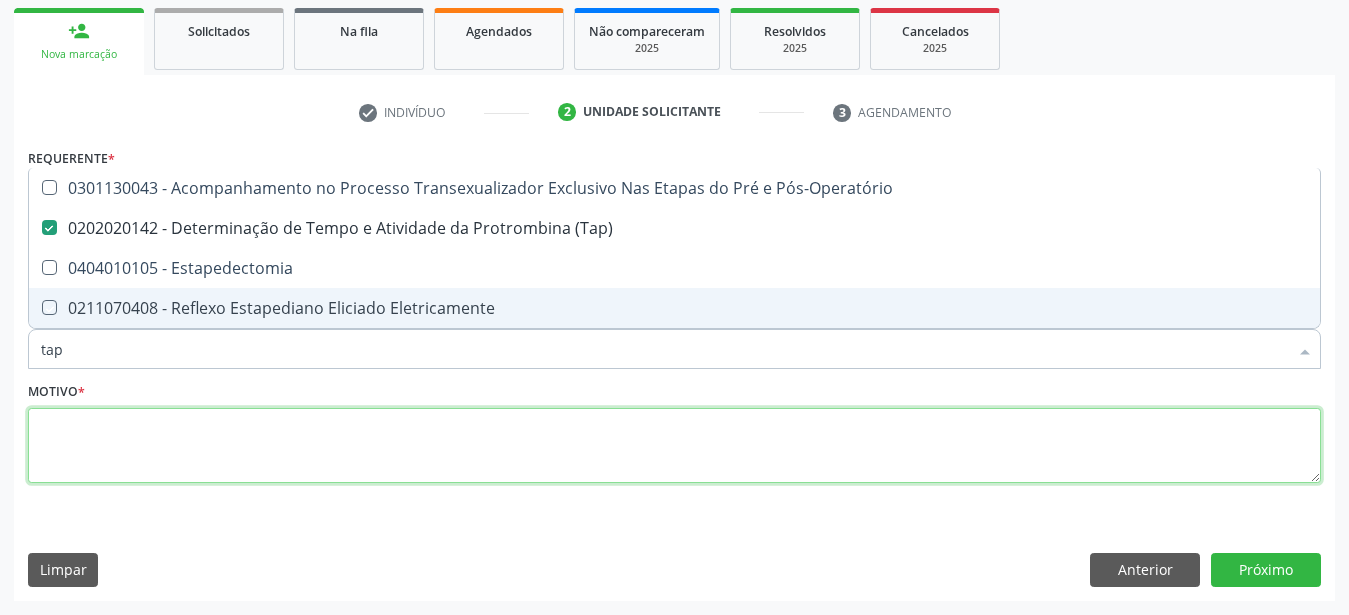 click at bounding box center (674, 446) 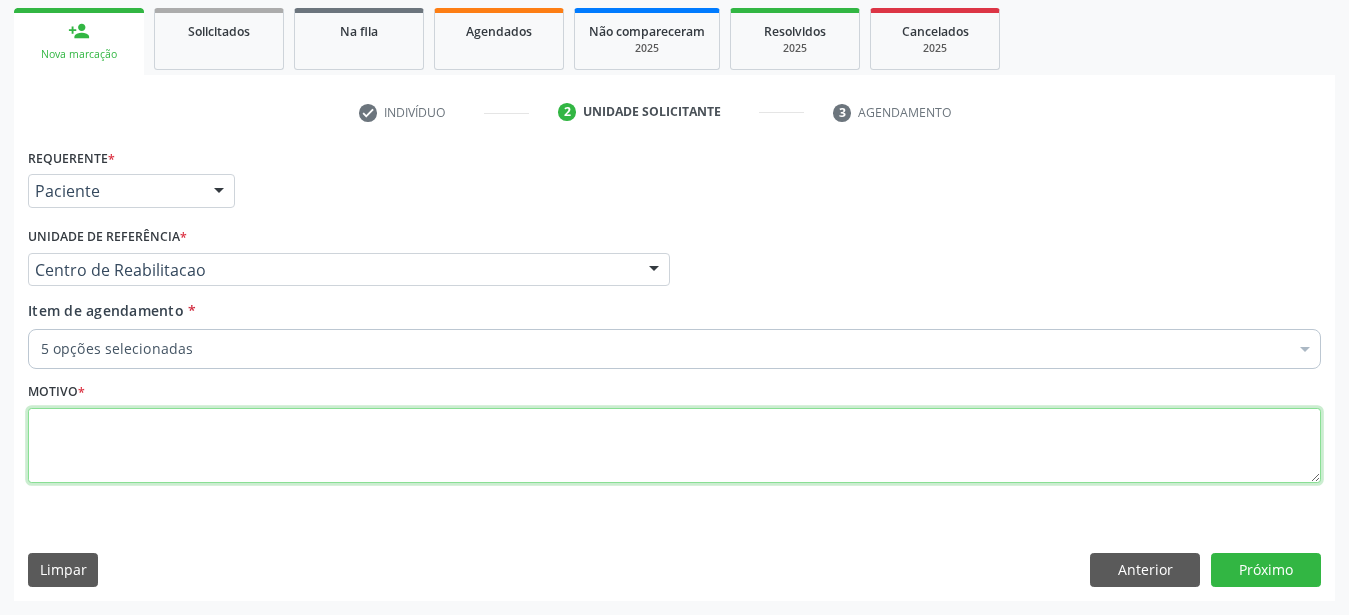 click at bounding box center (674, 446) 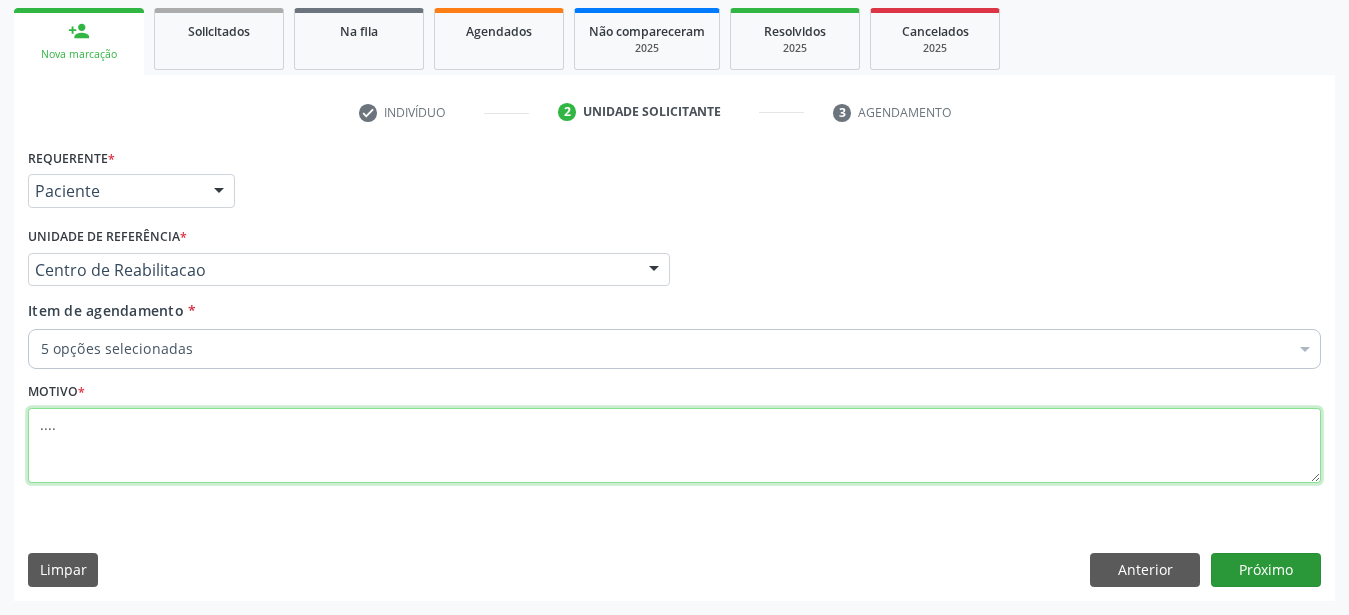 type on "...." 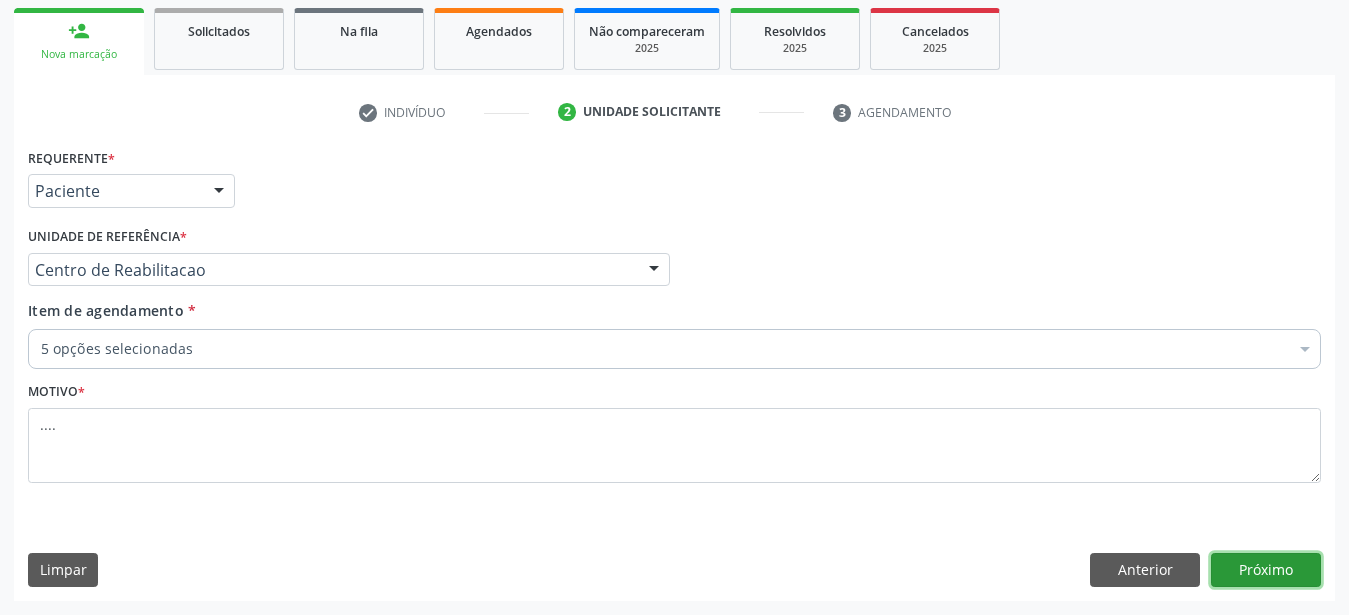 click on "Próximo" at bounding box center [1266, 570] 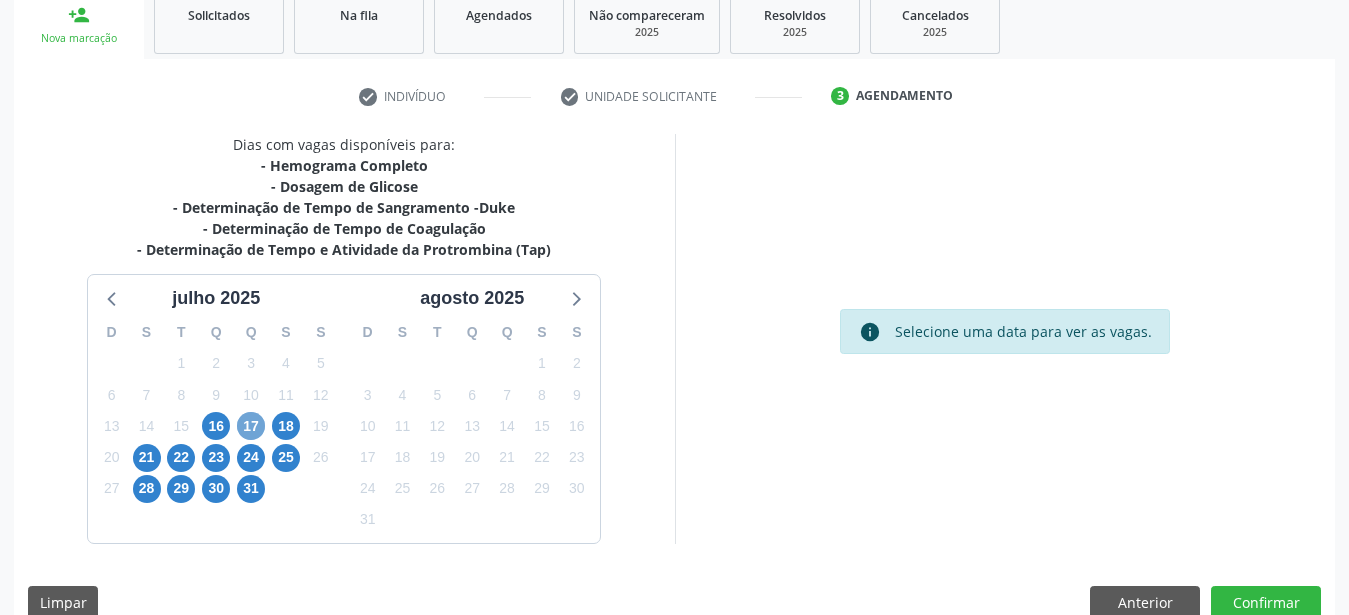 click on "17" at bounding box center [251, 426] 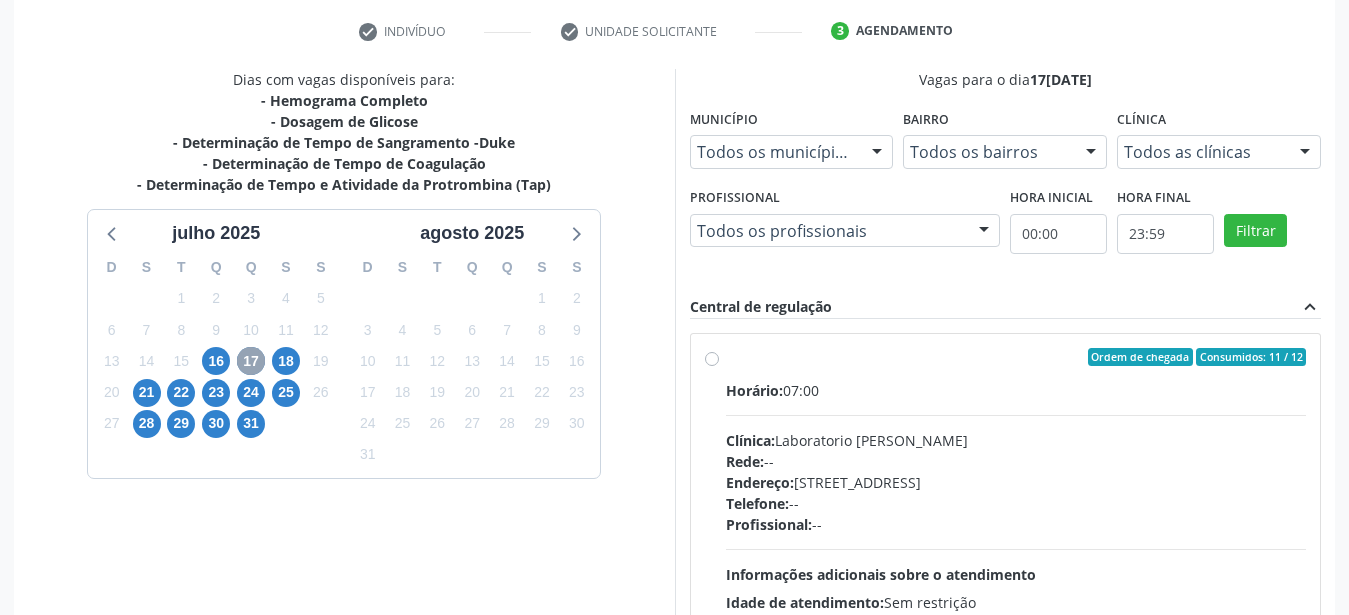 scroll, scrollTop: 409, scrollLeft: 0, axis: vertical 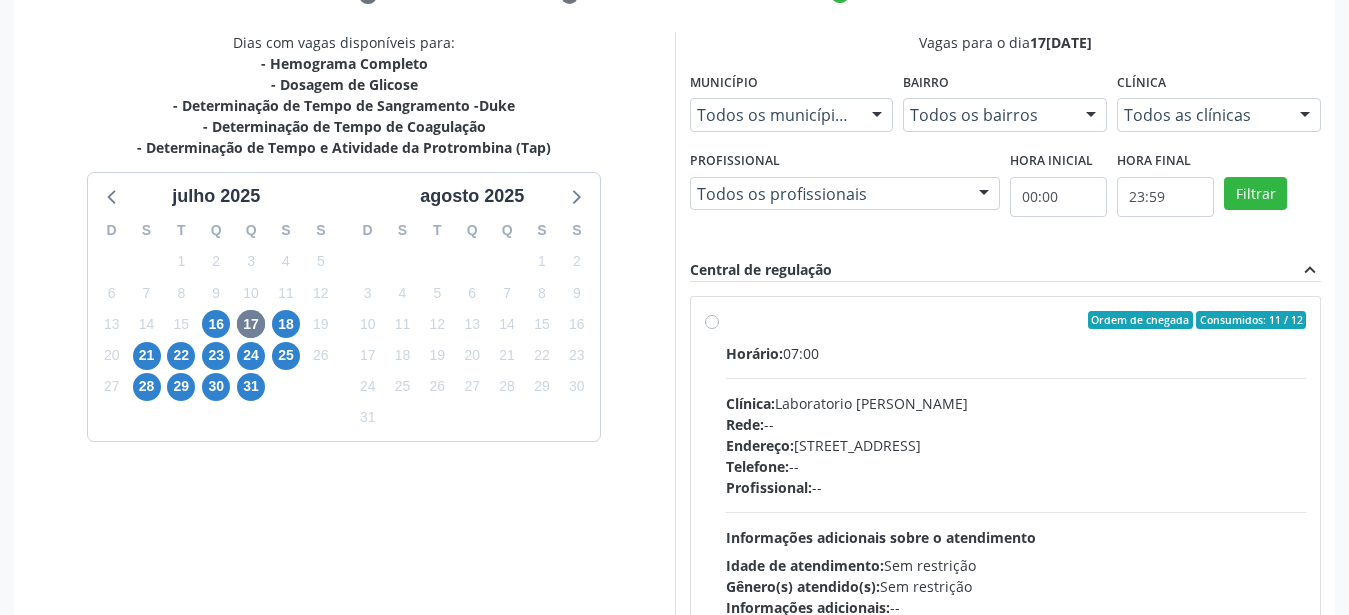 click on "Ordem de chegada
Consumidos: 11 / 12
Horário:   07:00
Clínica:  Laboratorio Jose Paulo Terto
Rede:
--
Endereço:   Casa, nº 409, N Senhora da Penha, Serra Talhada - PE
Telefone:   --
Profissional:
--
Informações adicionais sobre o atendimento
Idade de atendimento:
Sem restrição
Gênero(s) atendido(s):
Sem restrição
Informações adicionais:
--" at bounding box center (1016, 464) 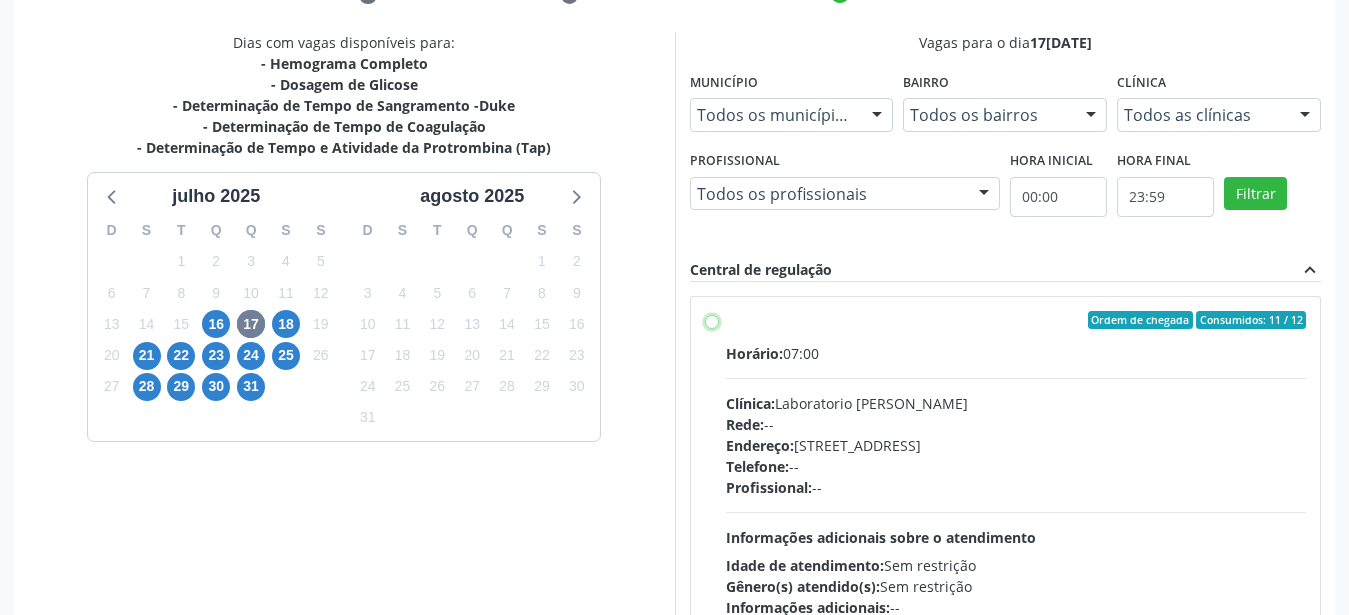 radio on "true" 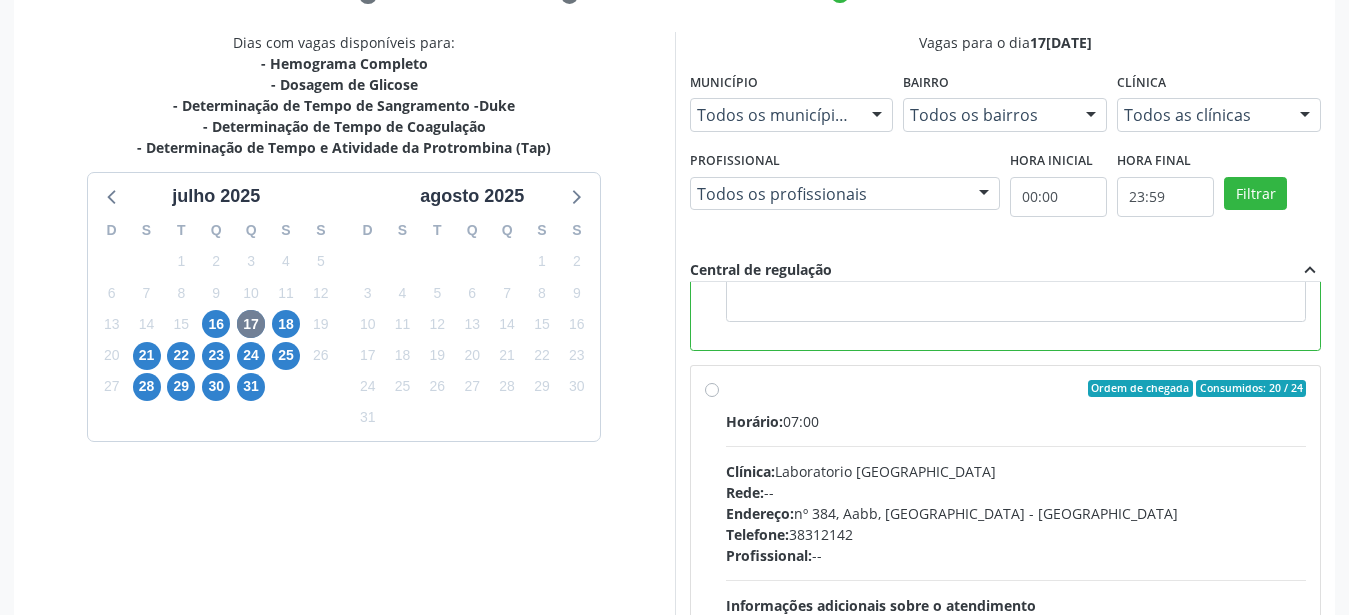 scroll, scrollTop: 450, scrollLeft: 0, axis: vertical 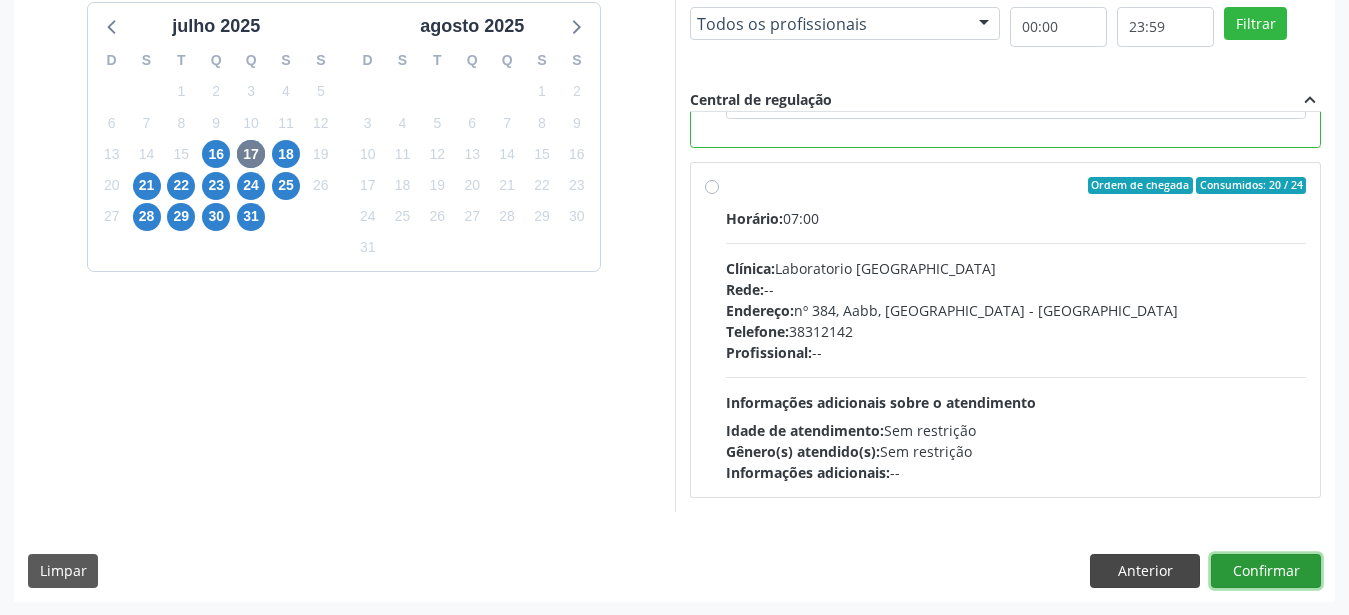 drag, startPoint x: 1274, startPoint y: 569, endPoint x: 1157, endPoint y: 557, distance: 117.61378 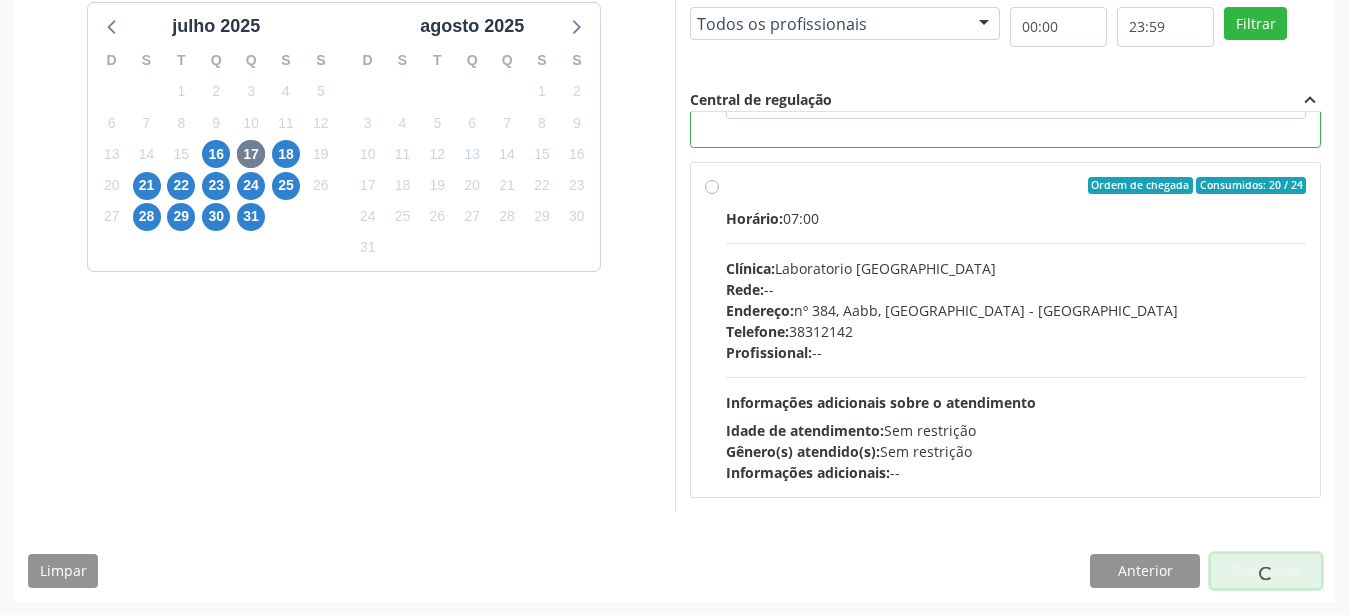 scroll, scrollTop: 51, scrollLeft: 0, axis: vertical 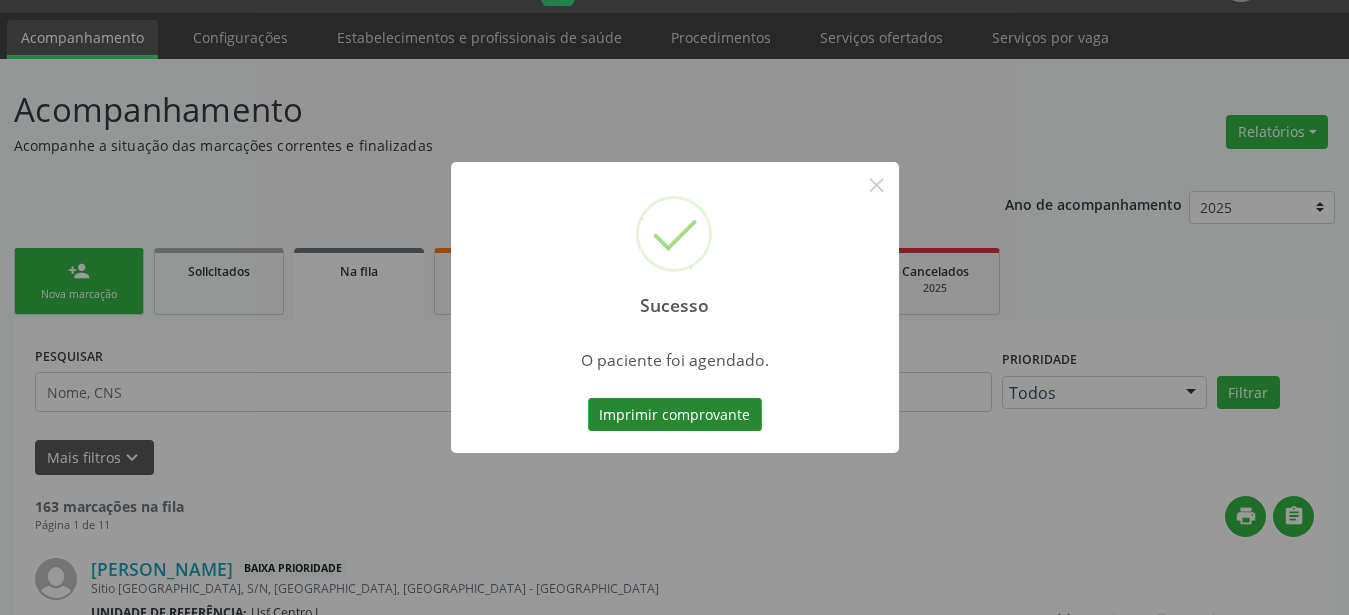 click on "Imprimir comprovante" at bounding box center [675, 415] 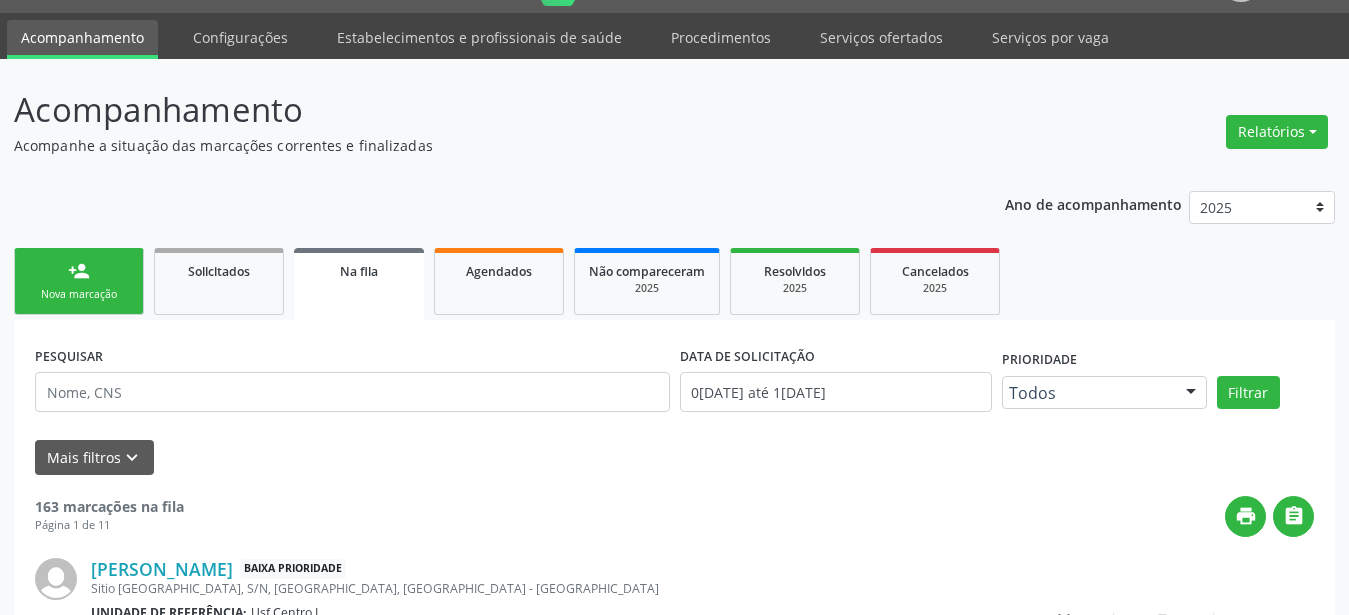 scroll, scrollTop: 50, scrollLeft: 0, axis: vertical 